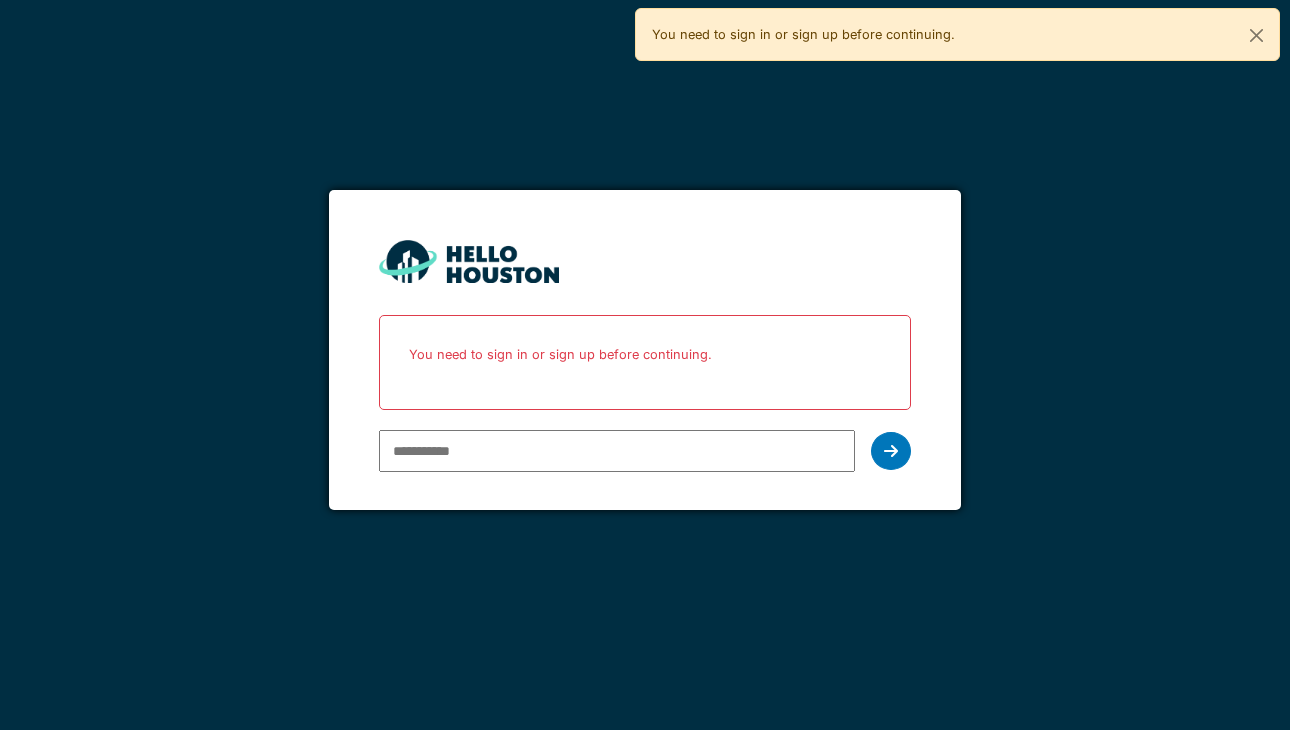 scroll, scrollTop: 0, scrollLeft: 0, axis: both 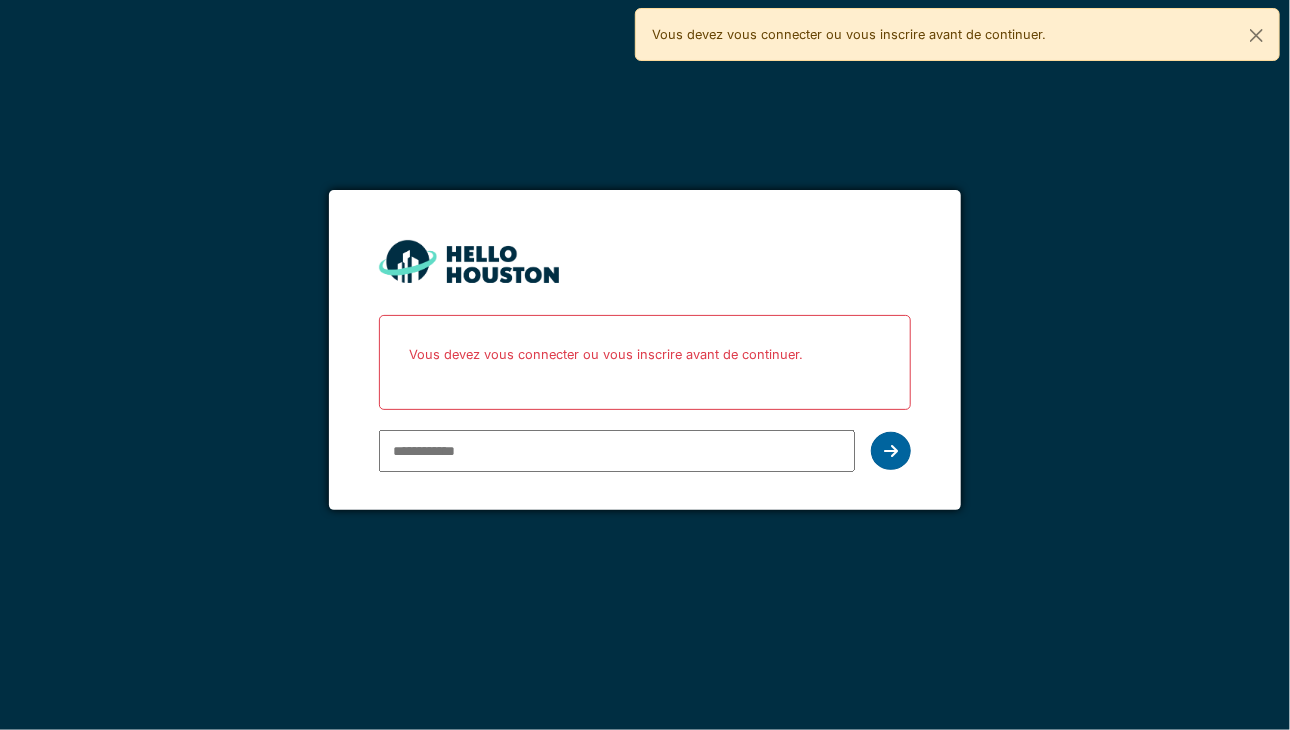 type on "**********" 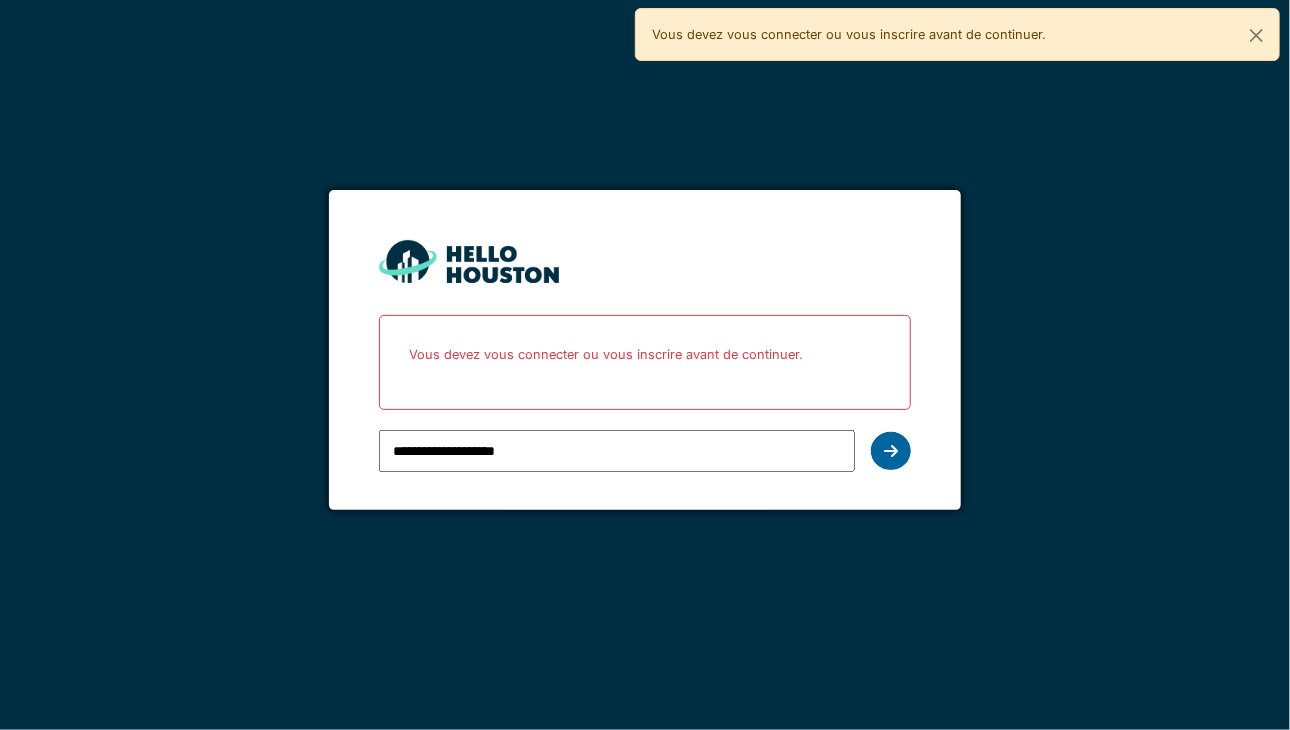 click at bounding box center [891, 451] 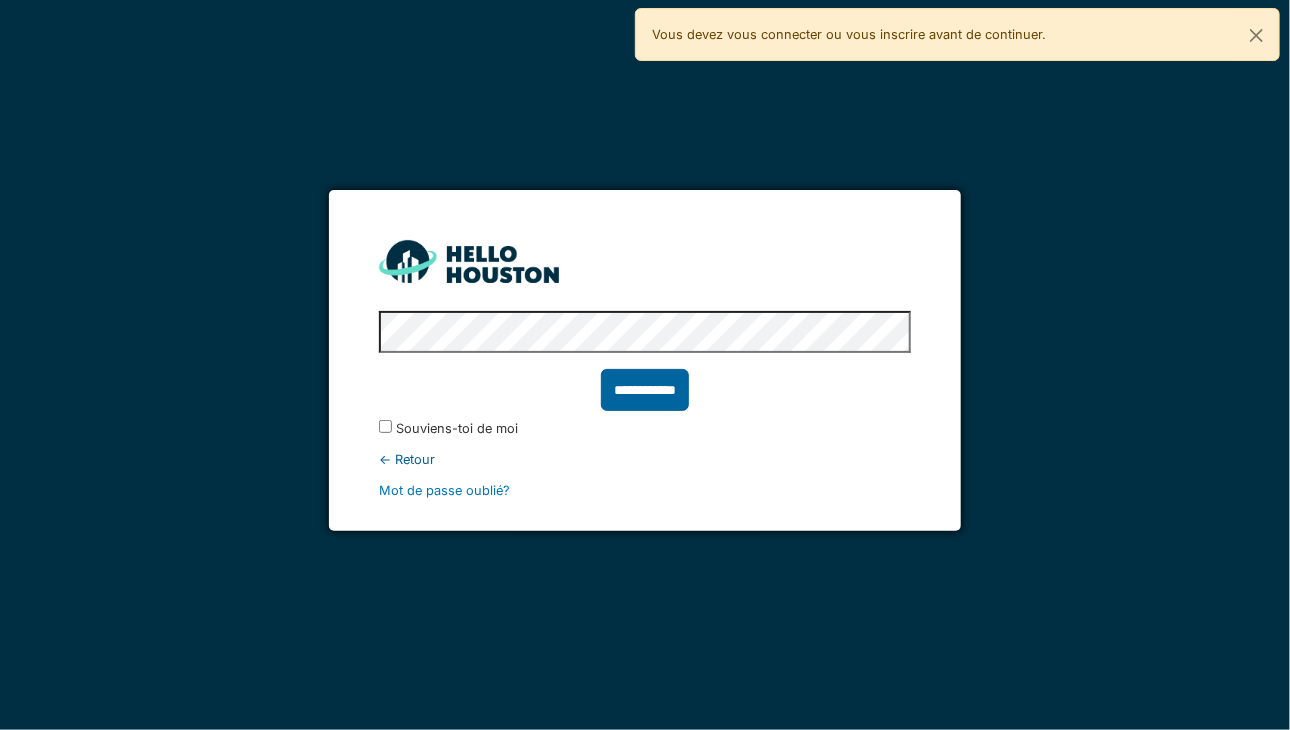click on "**********" at bounding box center (645, 390) 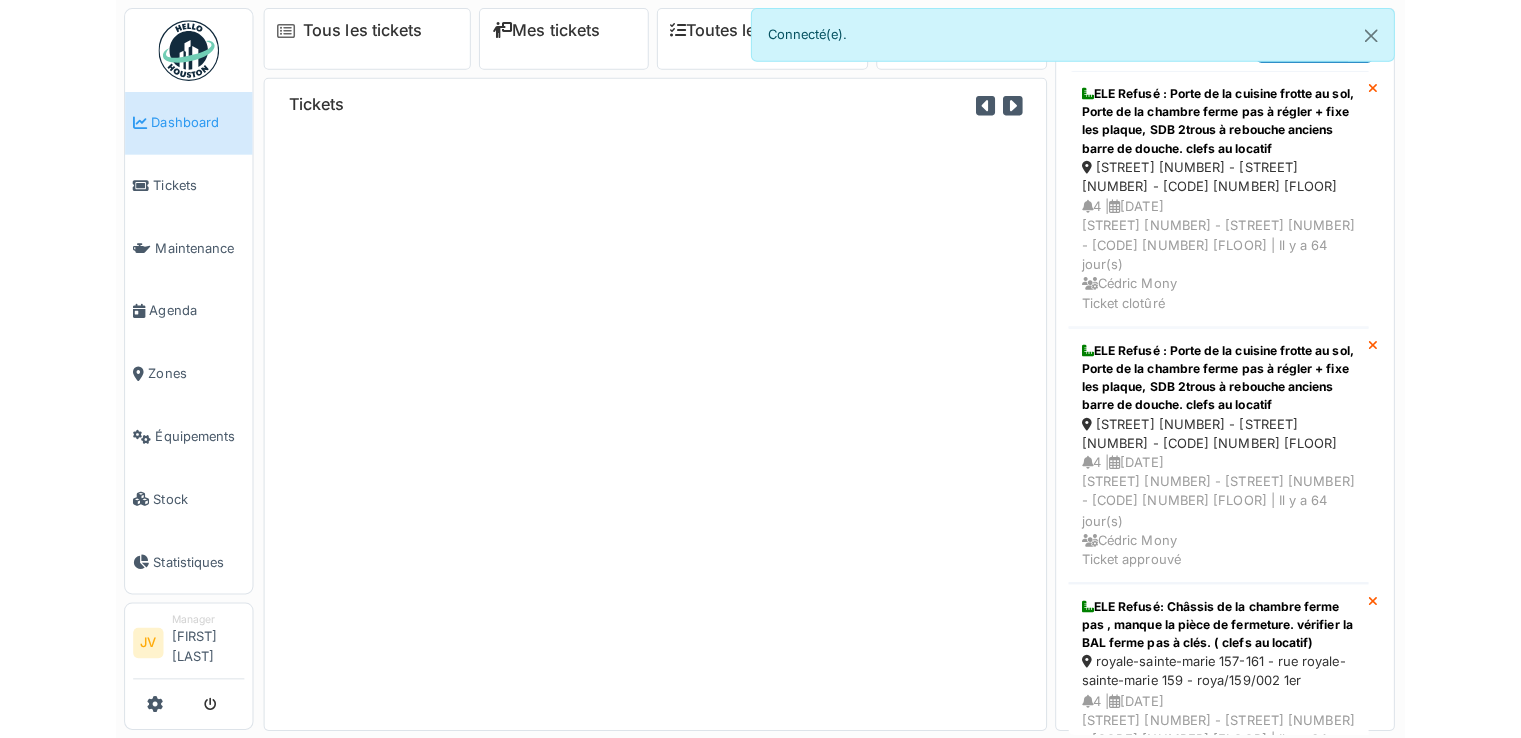 scroll, scrollTop: 0, scrollLeft: 0, axis: both 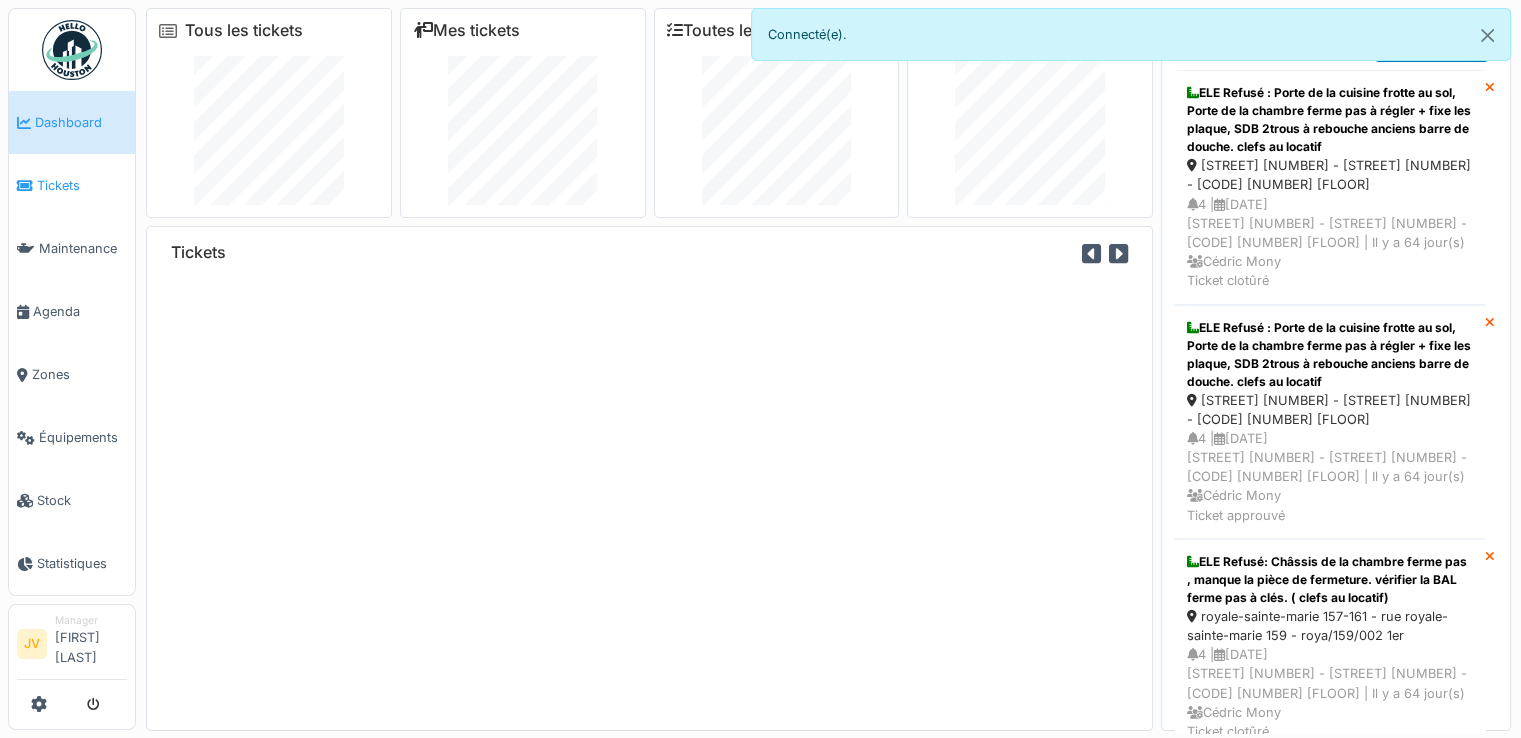 click on "Tickets" at bounding box center [82, 185] 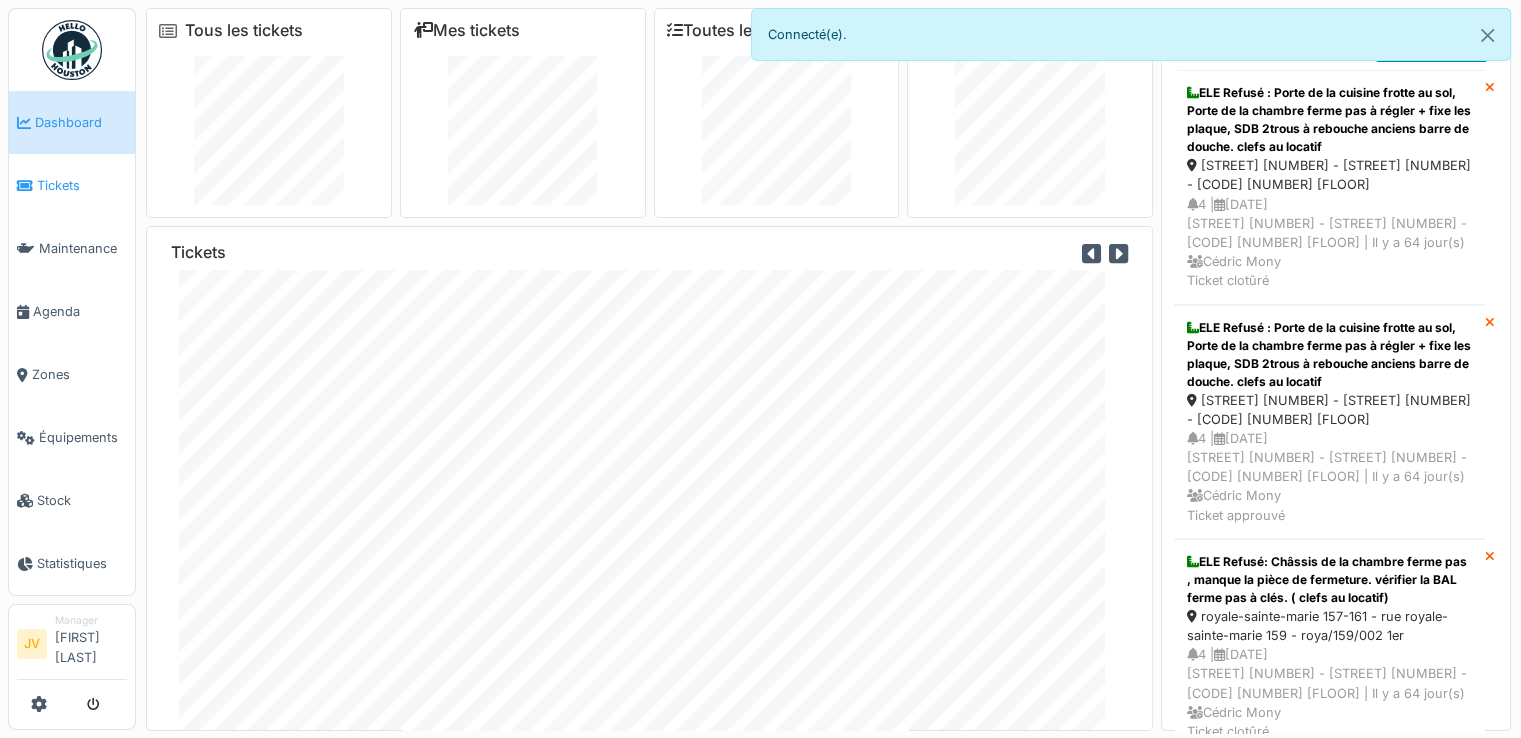 click on "Tickets" at bounding box center (82, 185) 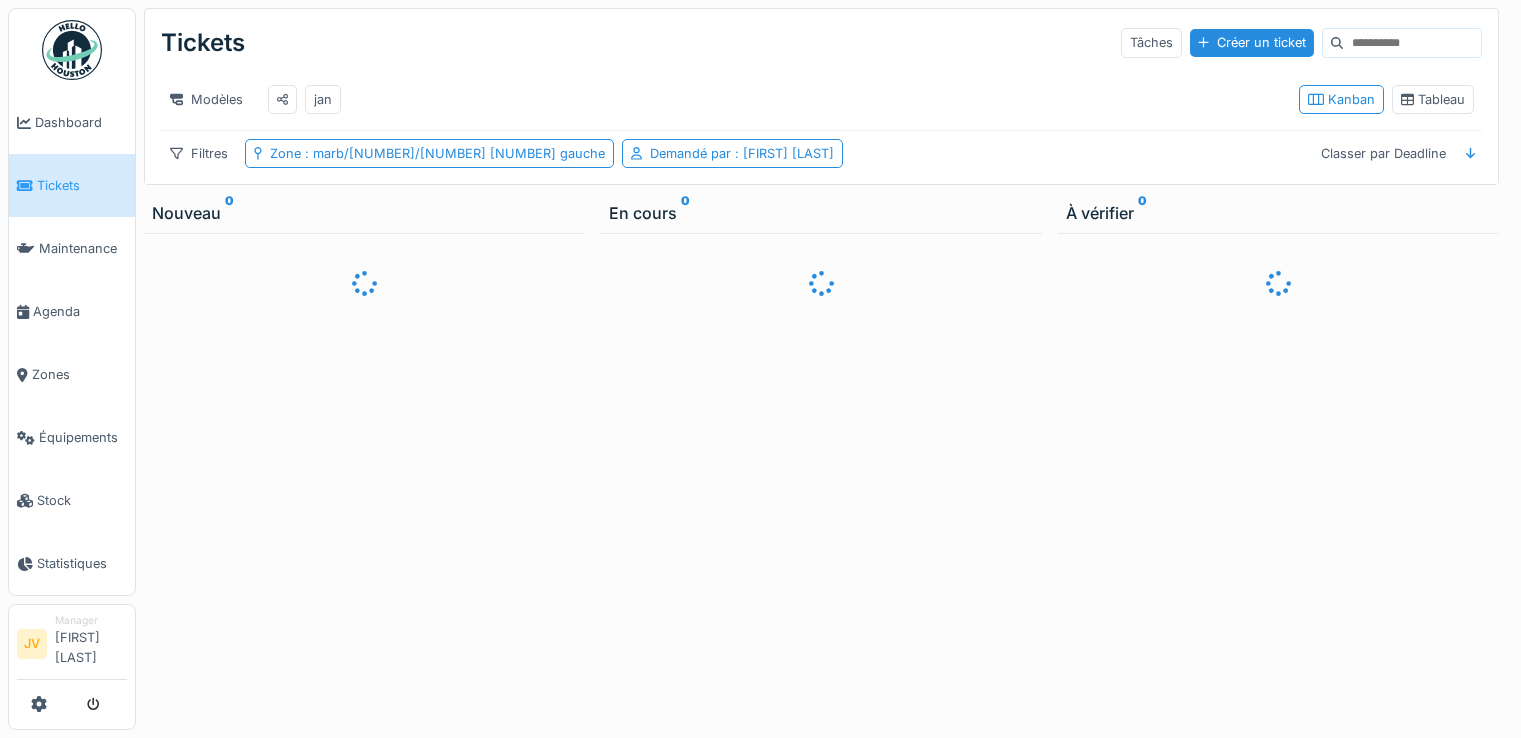 scroll, scrollTop: 0, scrollLeft: 0, axis: both 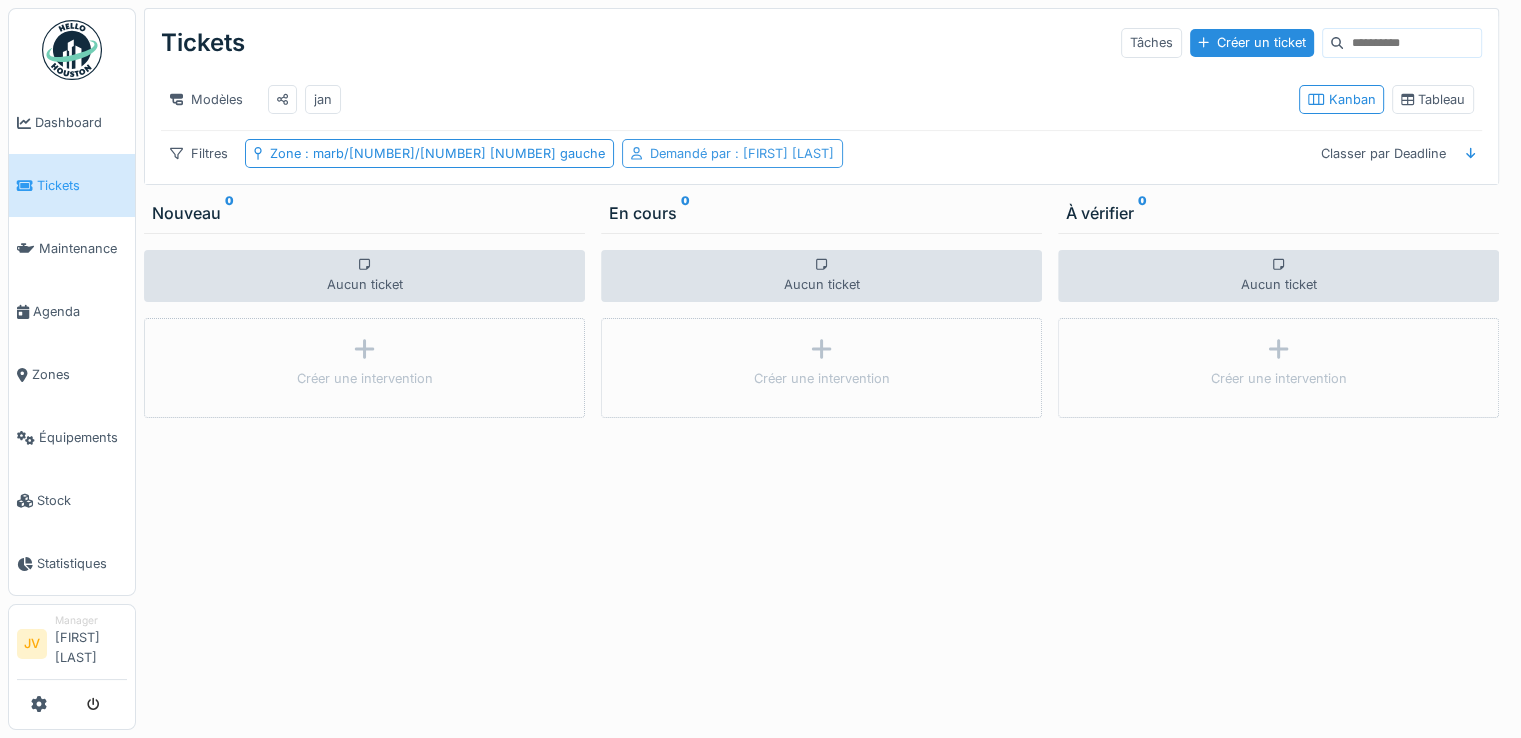 click on "Demandé par   :   [FIRST] [LAST]" at bounding box center [742, 153] 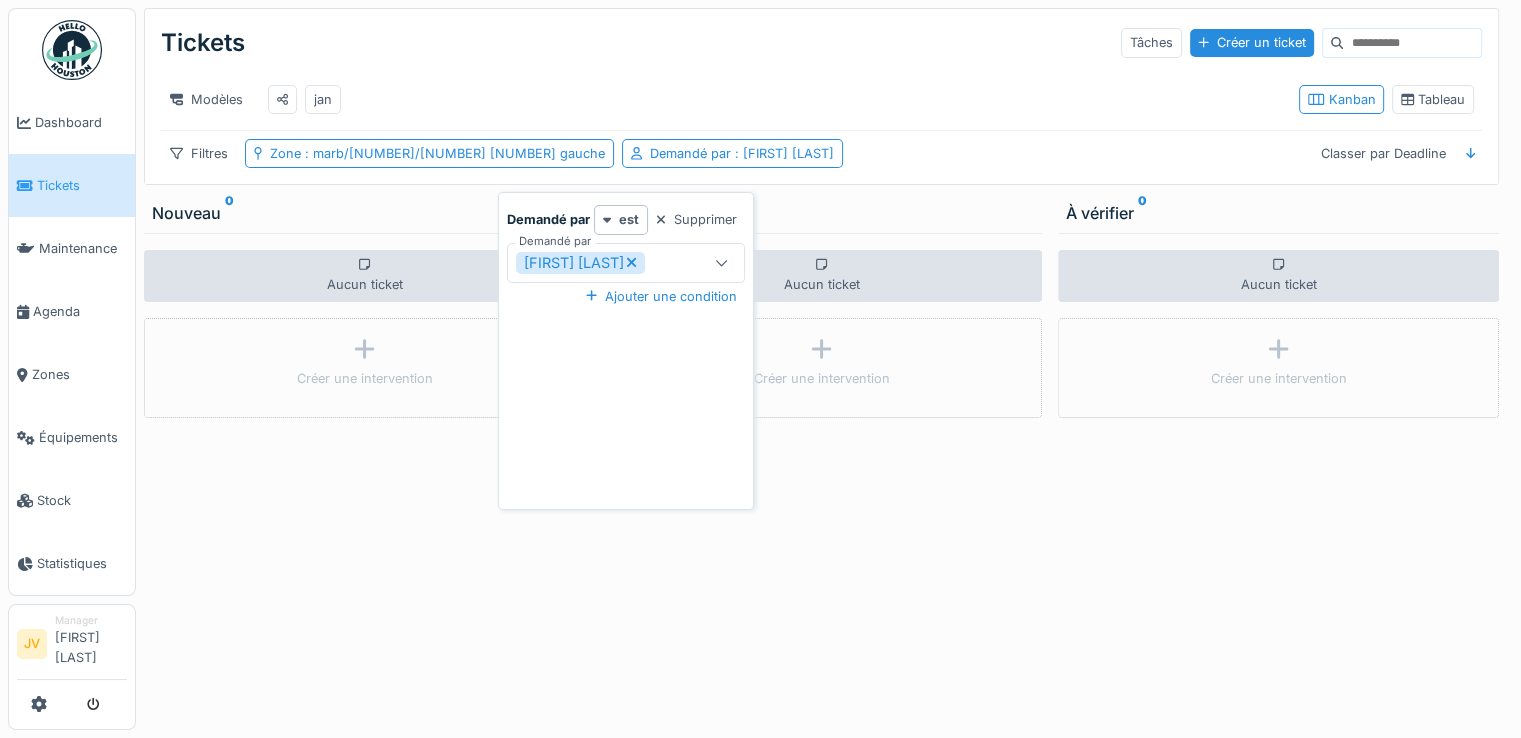 click 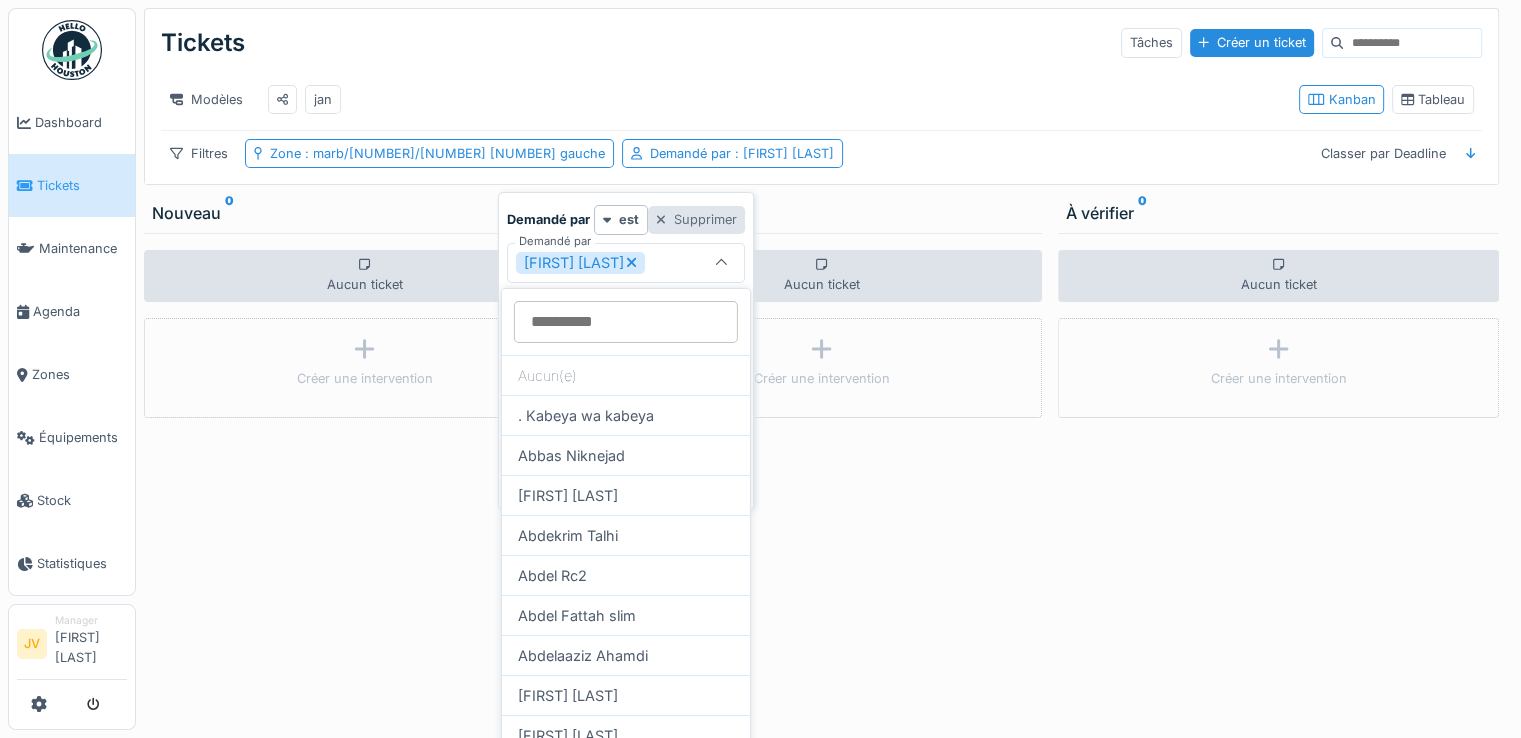 click on "Supprimer" at bounding box center [696, 219] 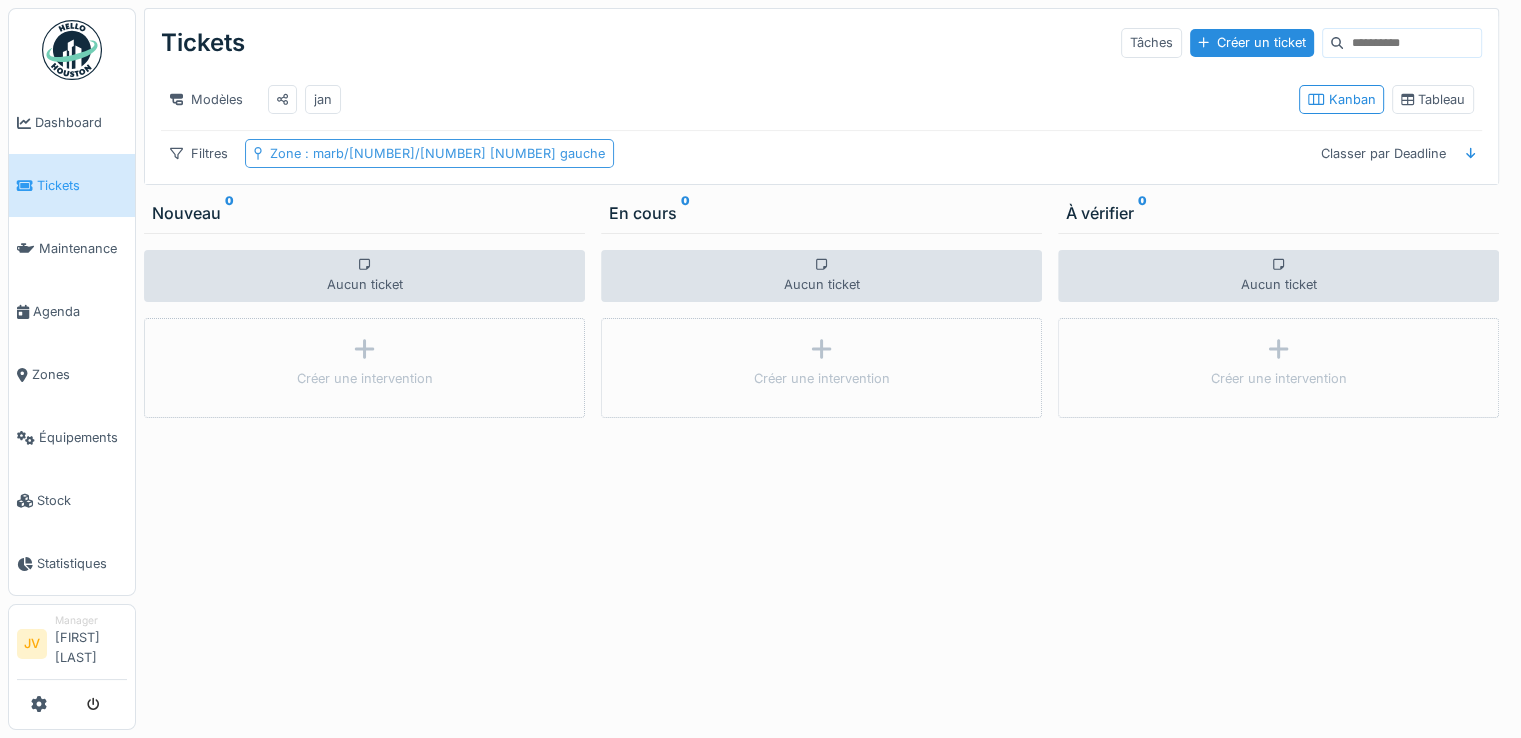 click on ":   marb/[NUMBER]/[NUMBER] [NUMBER] gauche" at bounding box center [453, 153] 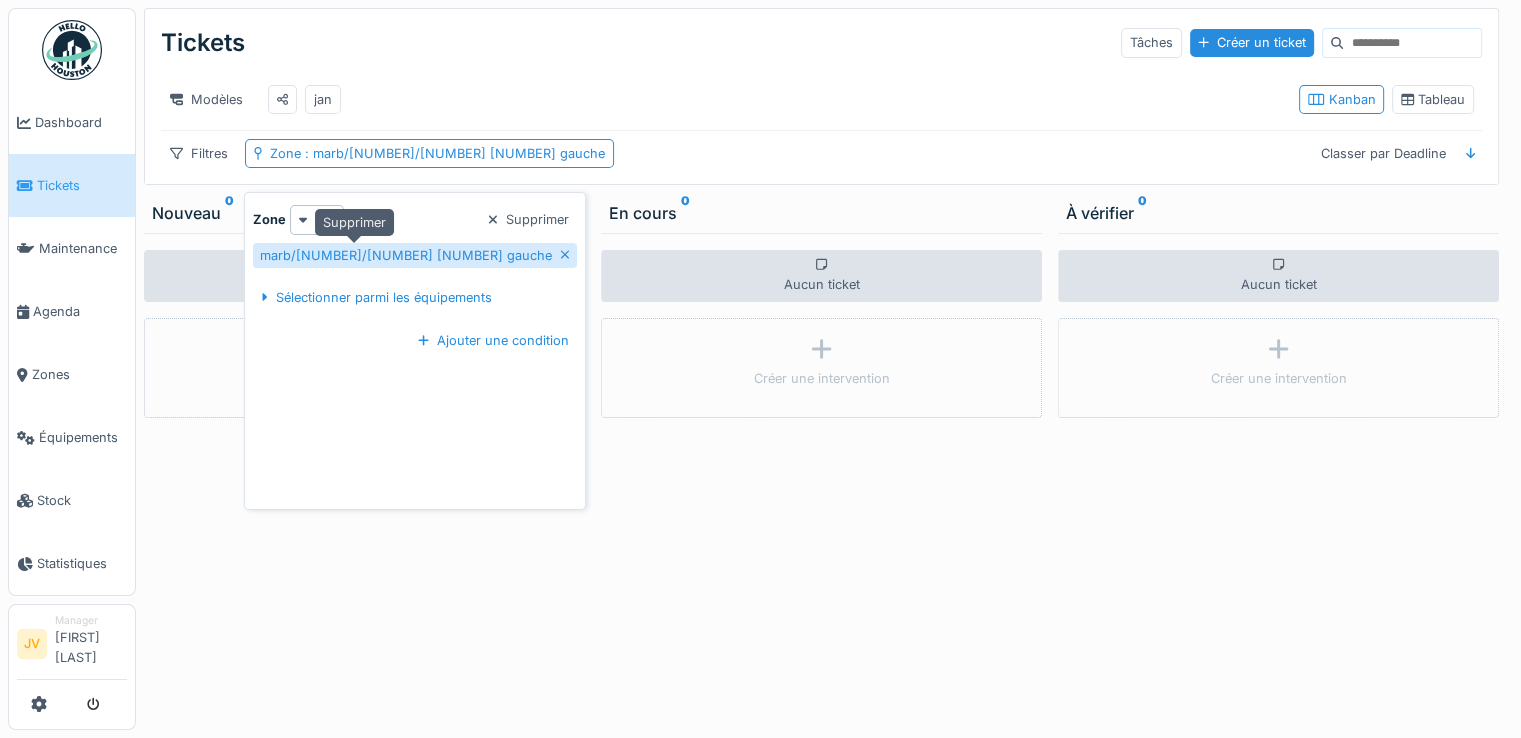 click 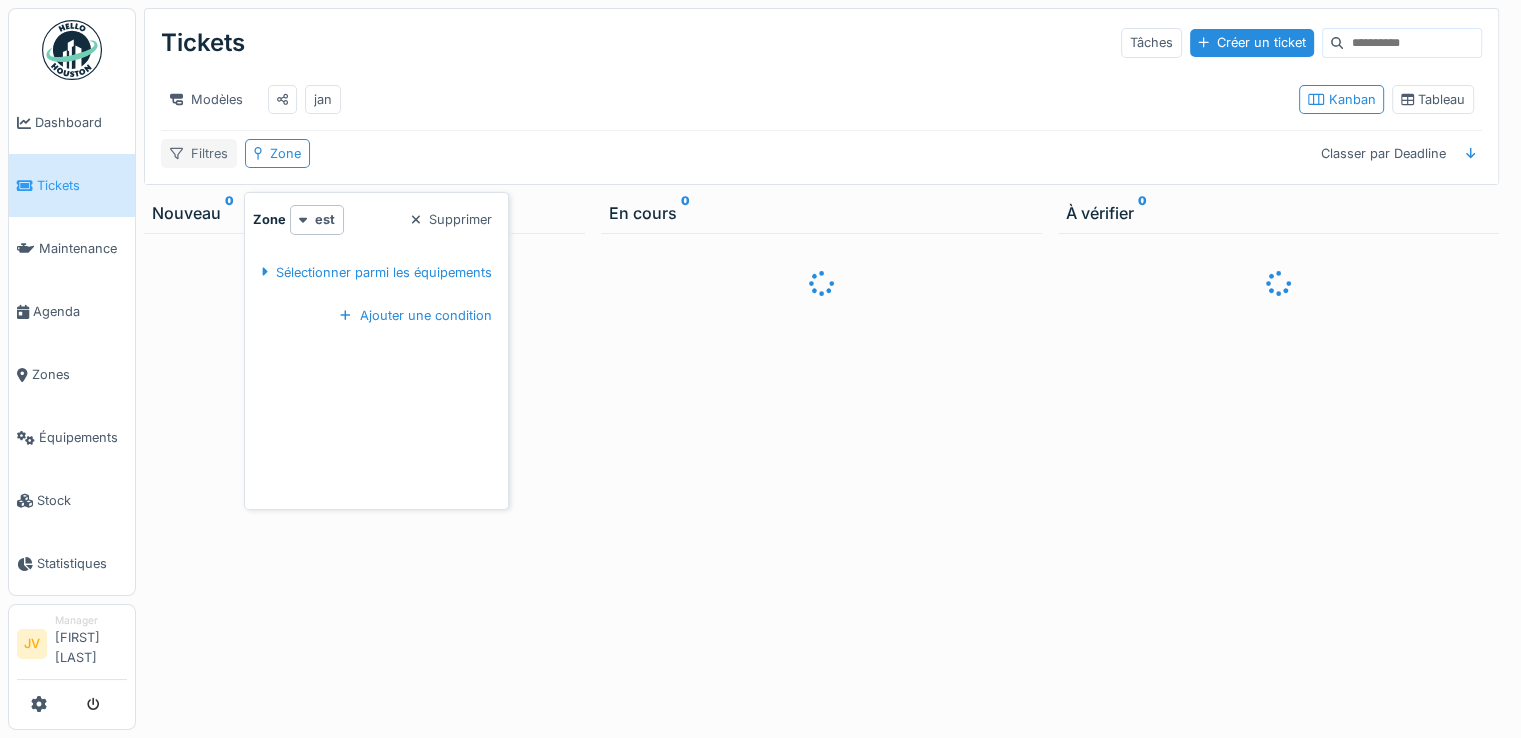 click on "Filtres" at bounding box center [199, 153] 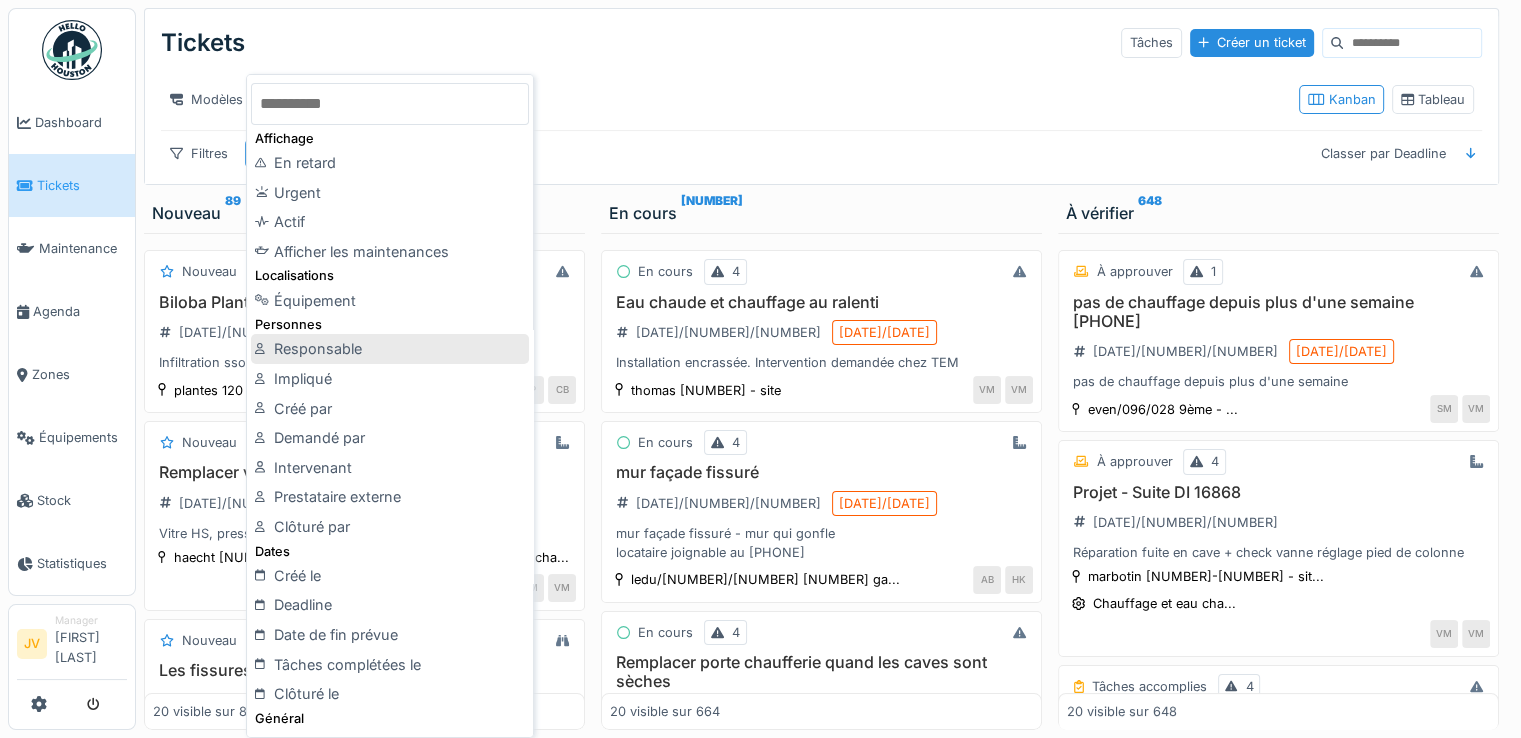 click on "Responsable" at bounding box center [390, 349] 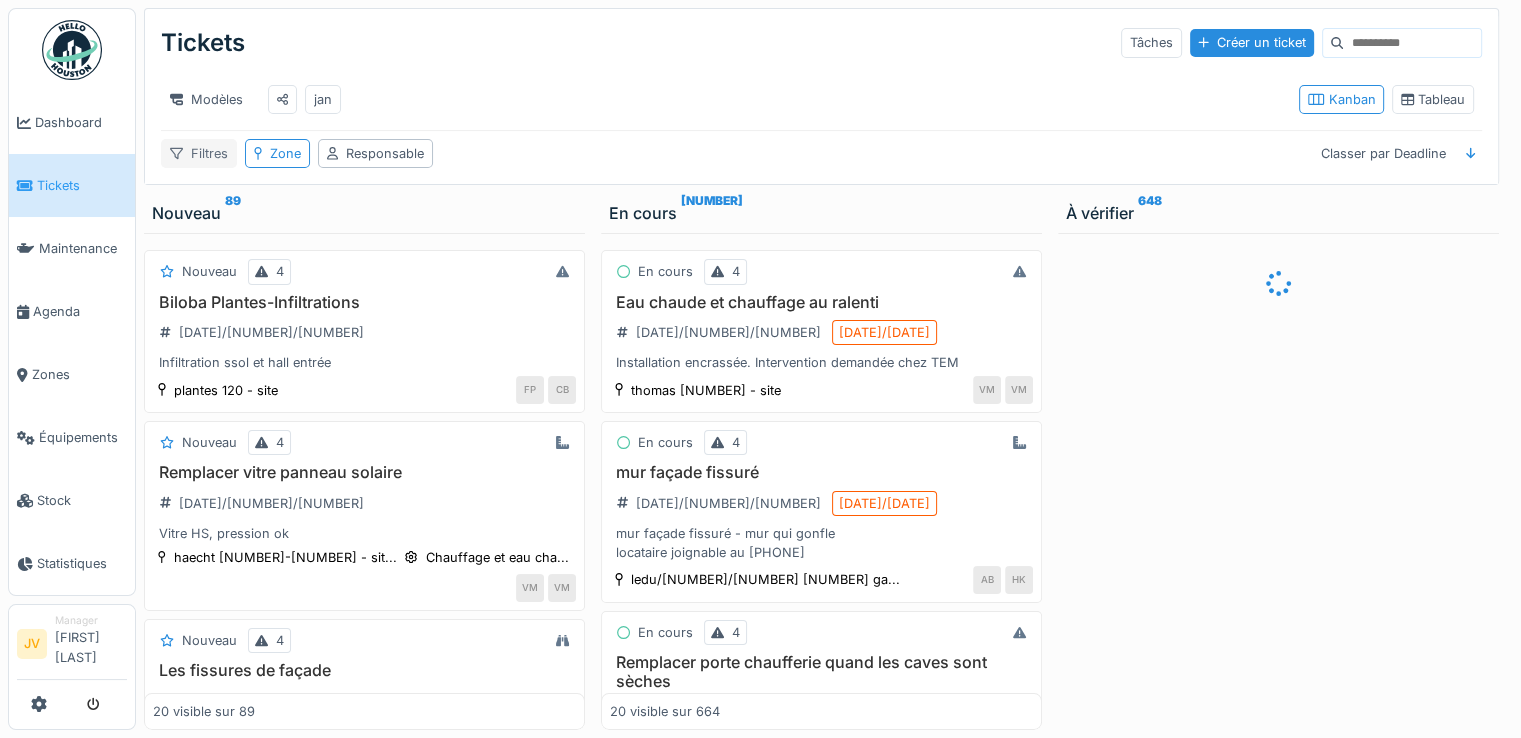 click on "Filtres" at bounding box center [199, 153] 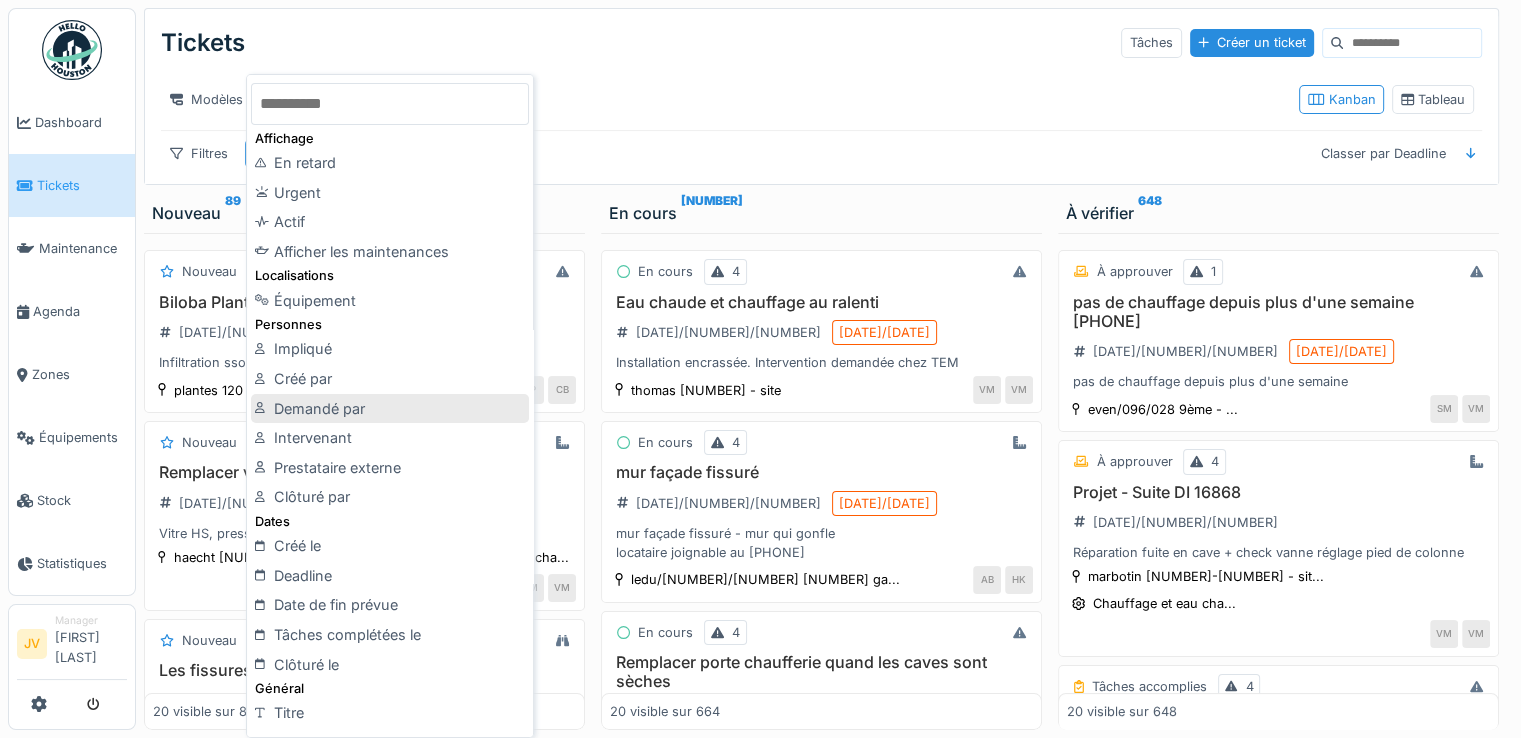 click on "Demandé par" at bounding box center (390, 409) 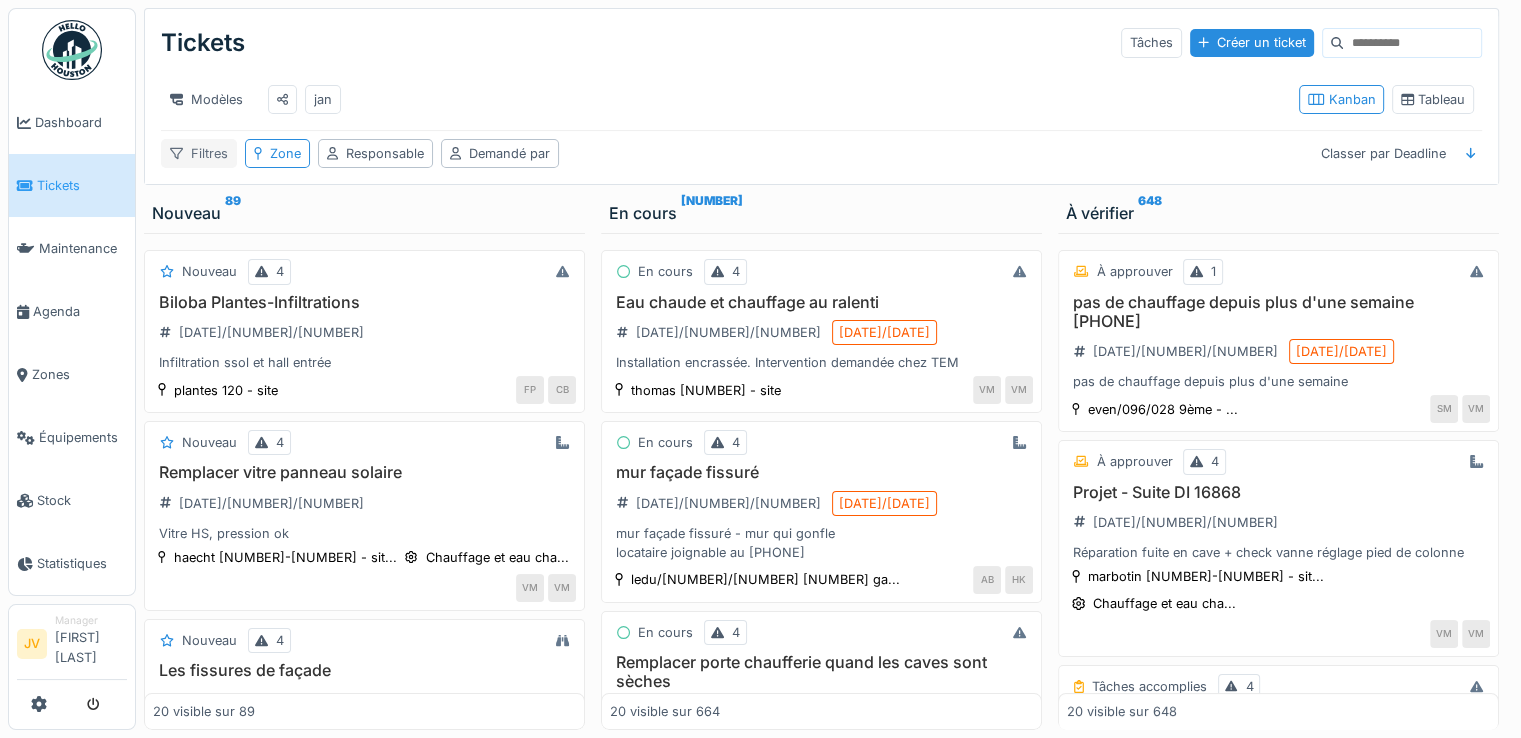 click on "Filtres" at bounding box center [199, 153] 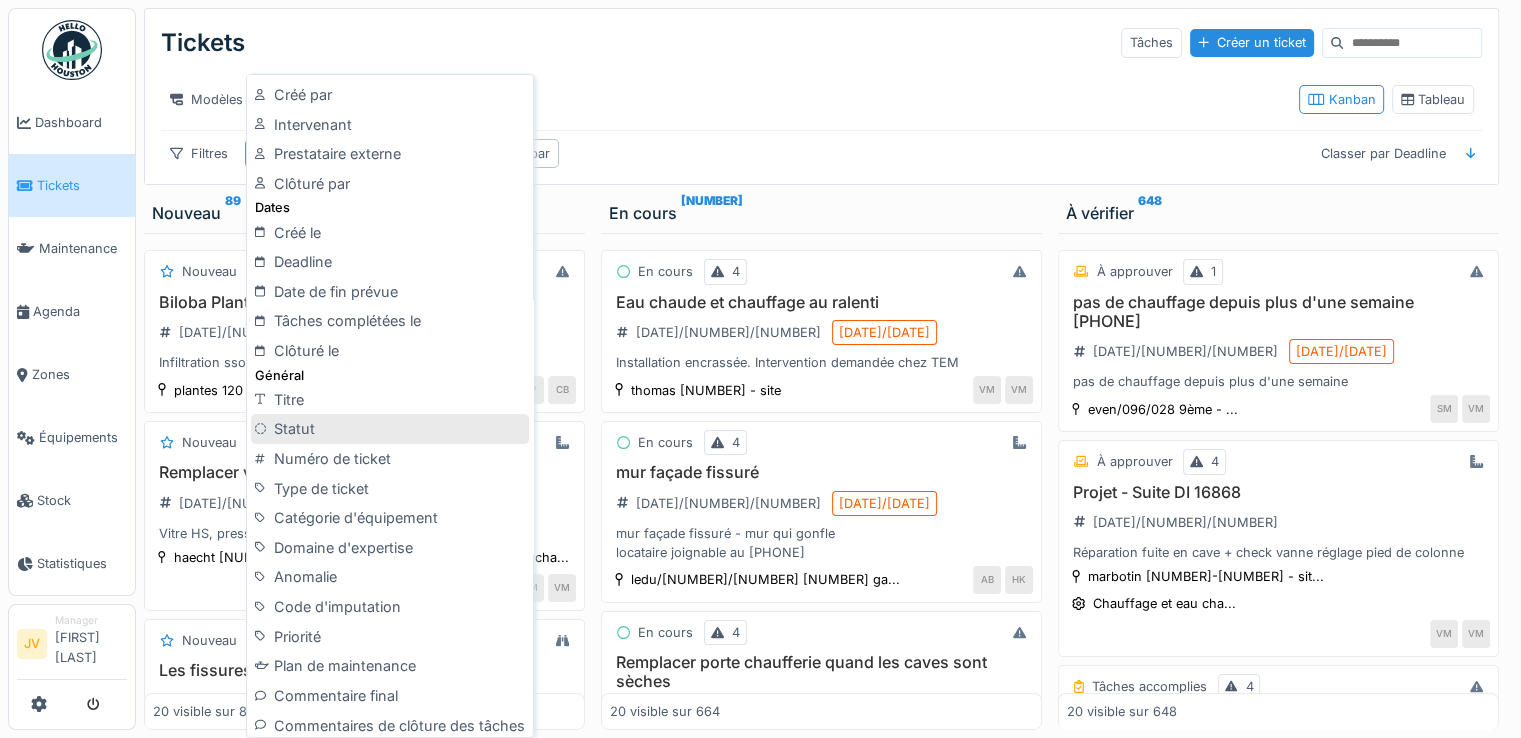 scroll, scrollTop: 400, scrollLeft: 0, axis: vertical 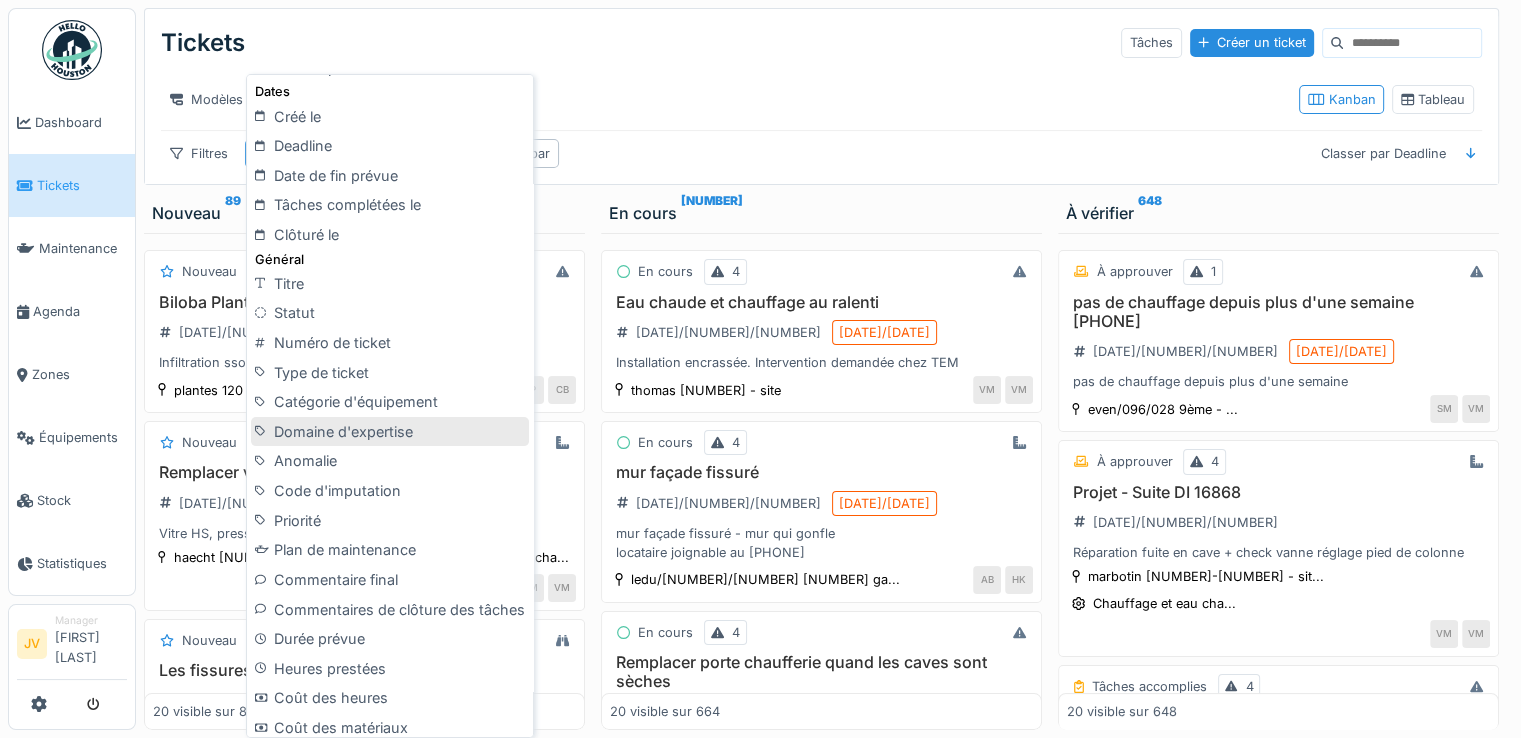 click on "Domaine d'expertise" at bounding box center [390, 432] 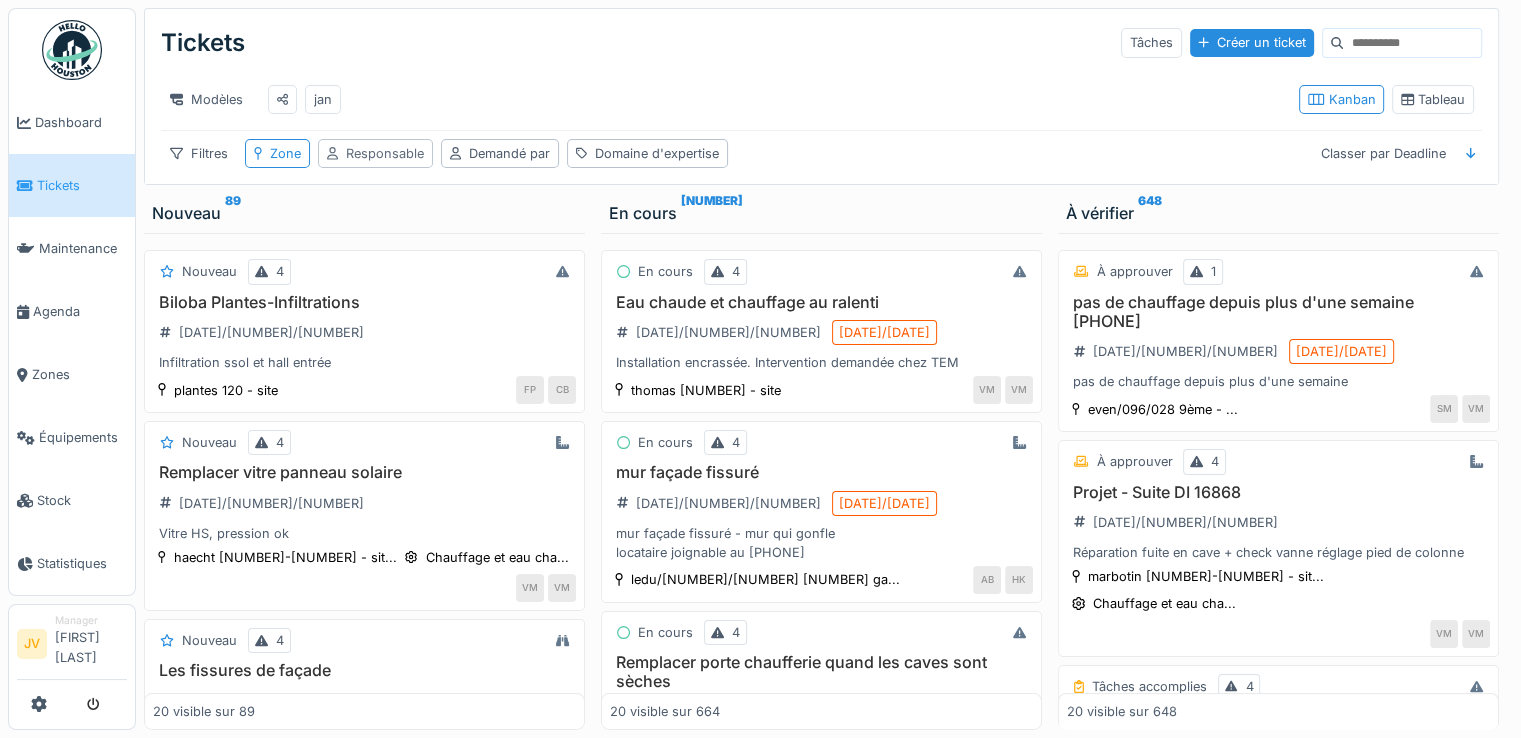 click on "Responsable" at bounding box center (385, 153) 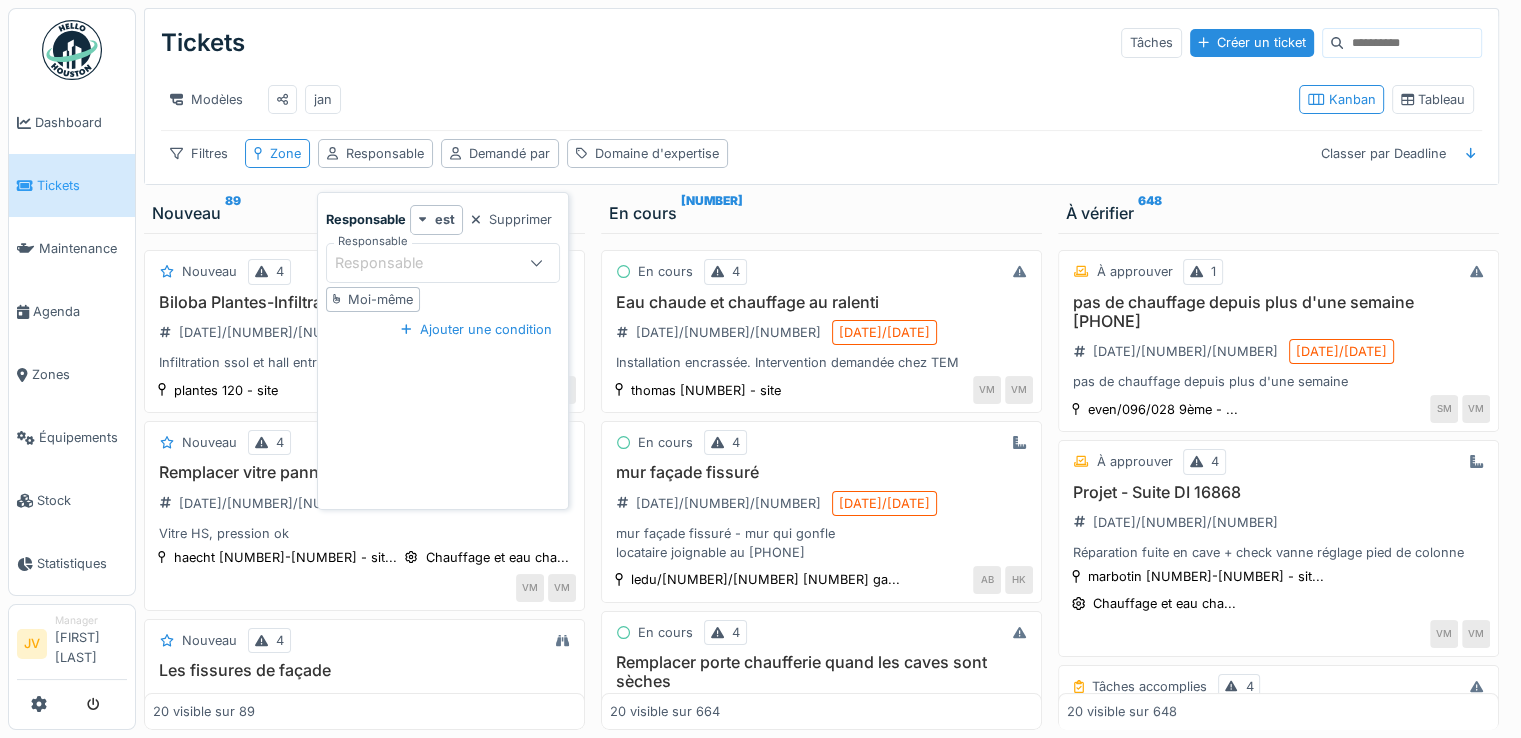 click on "Responsable" at bounding box center [393, 263] 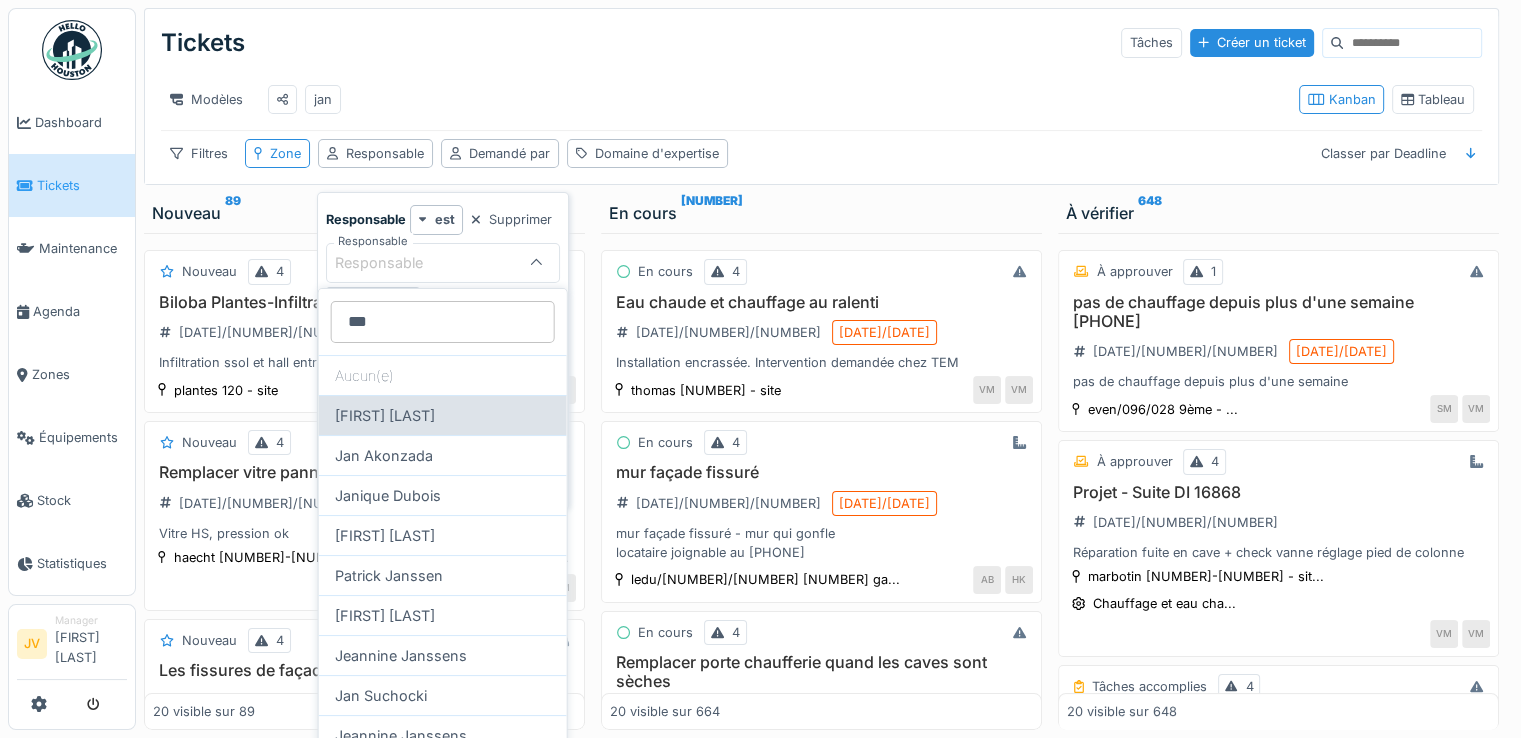 type on "***" 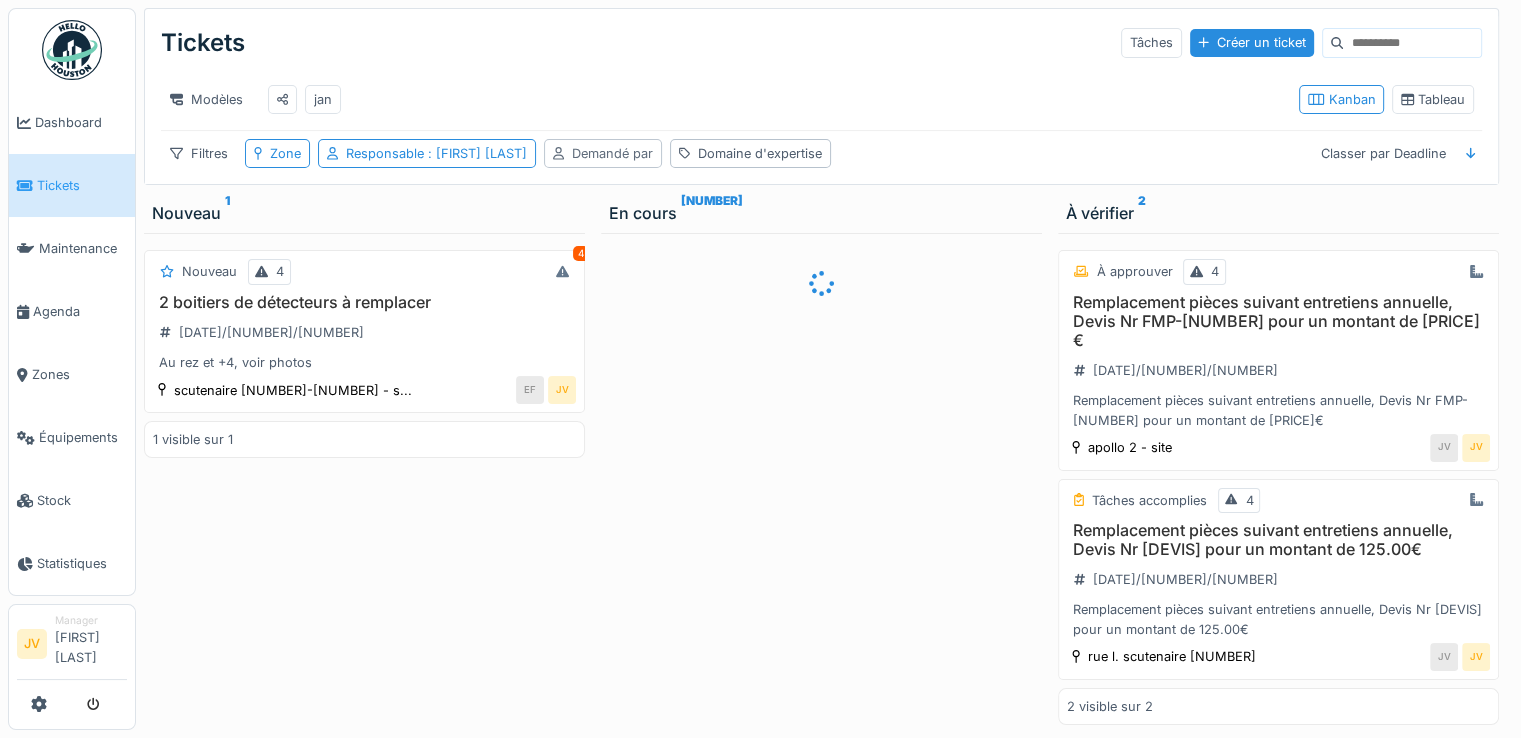 click on "Demandé par" at bounding box center [612, 153] 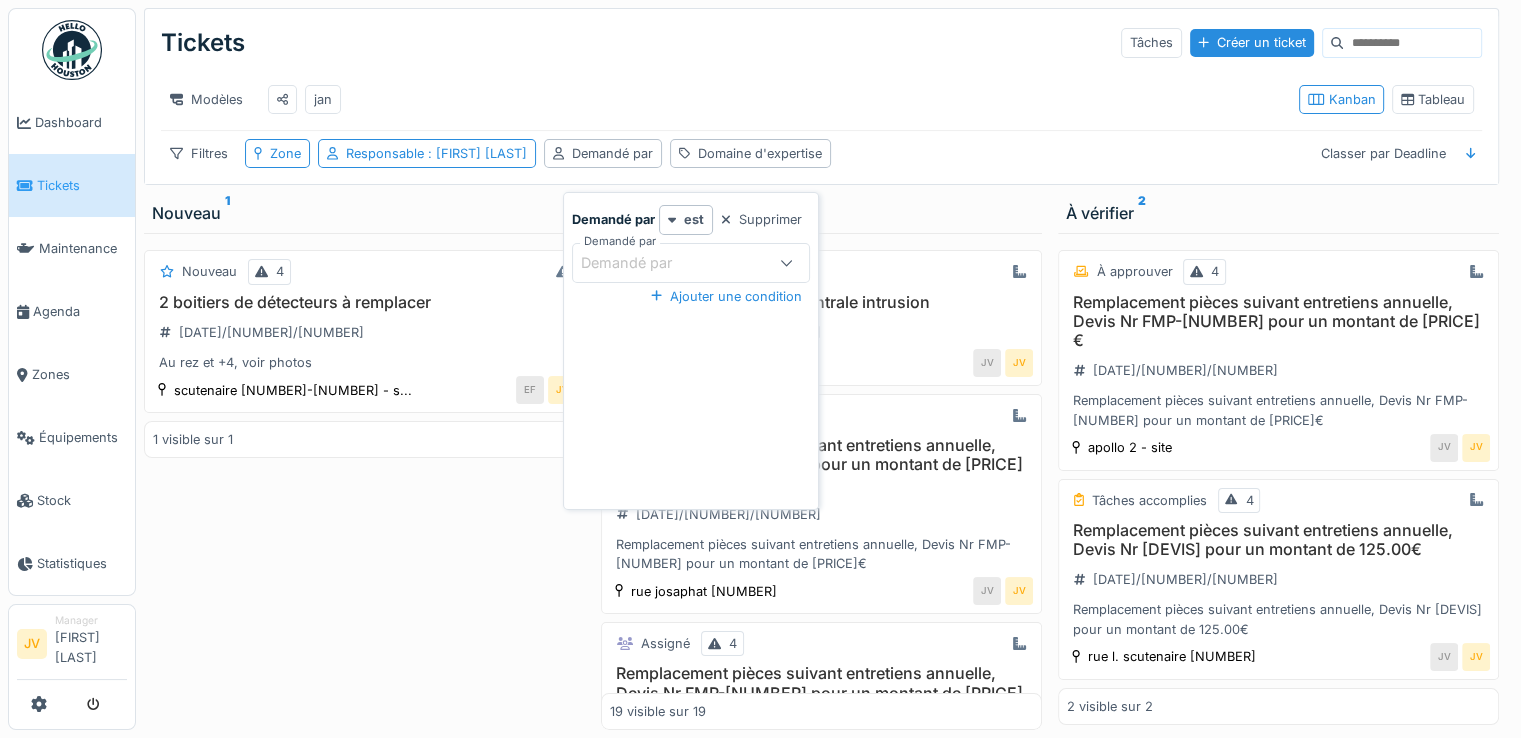 click on "Demandé par" at bounding box center [640, 263] 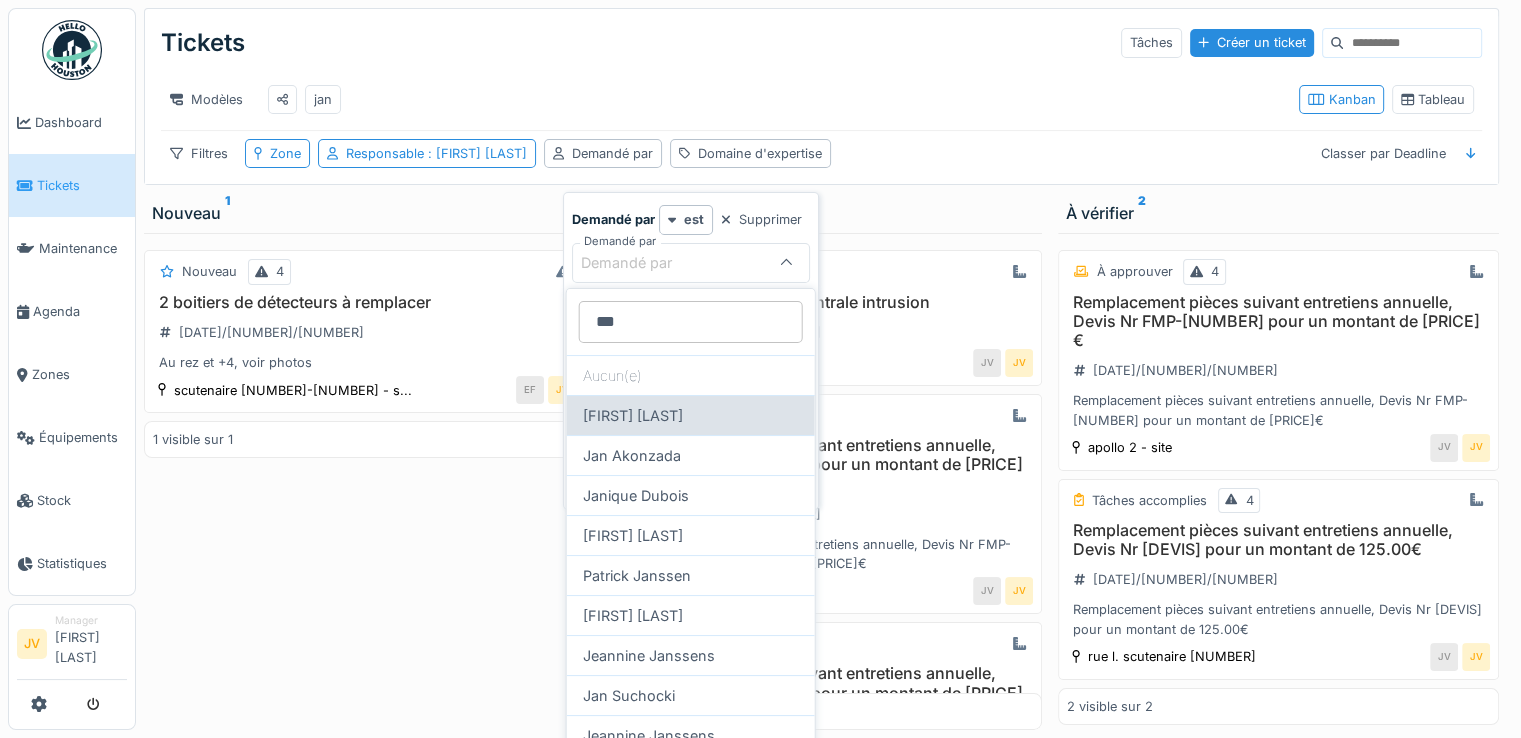 type on "***" 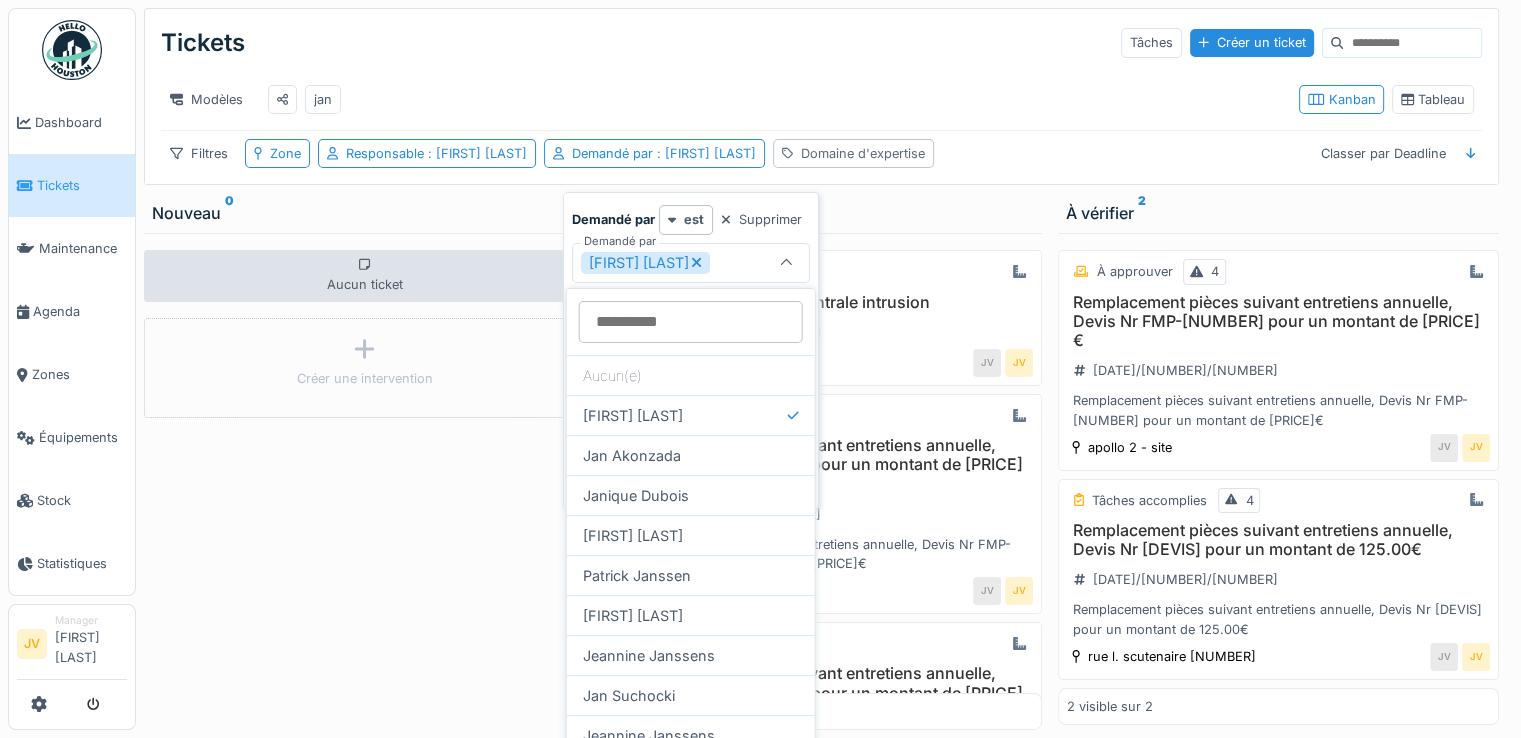 click on "Domaine d'expertise" at bounding box center [863, 153] 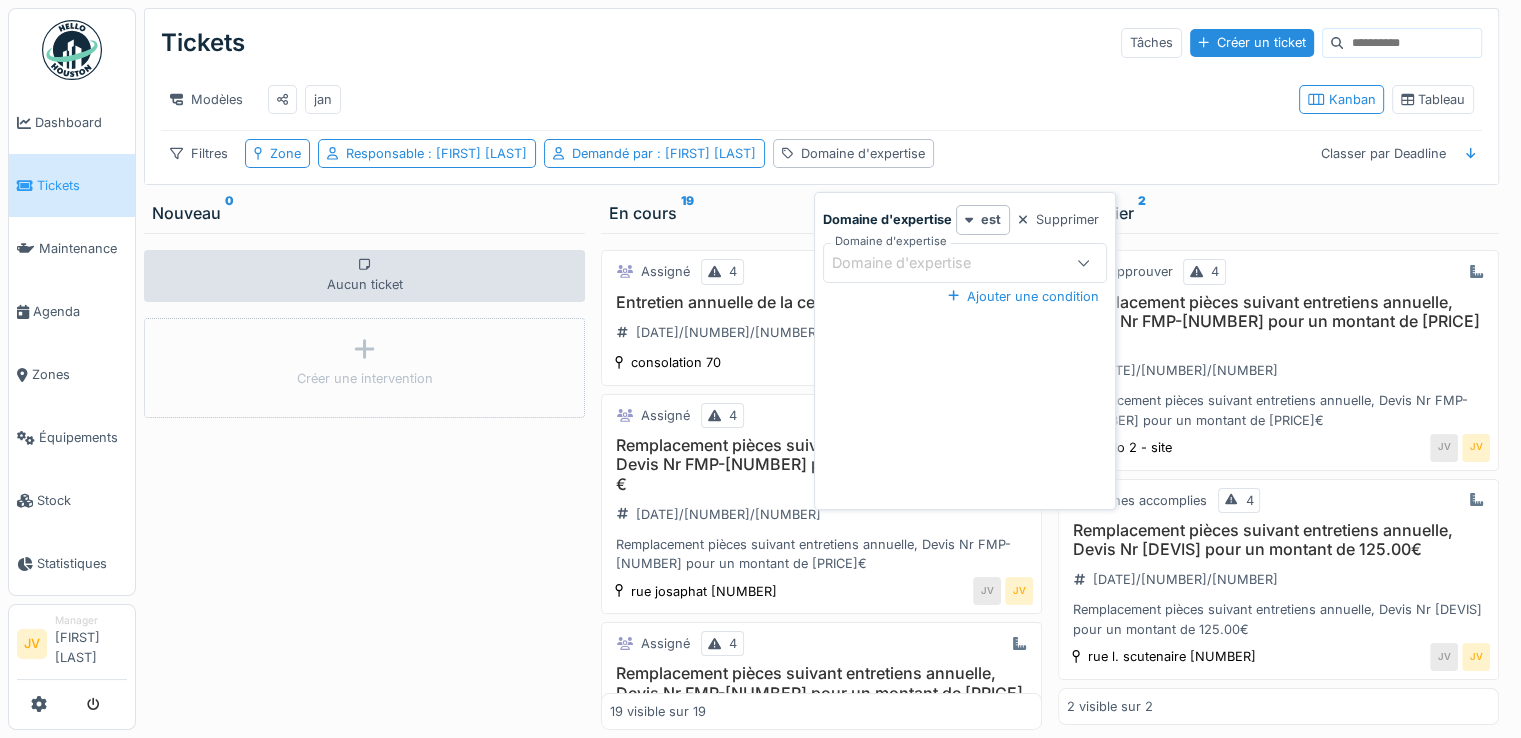 click 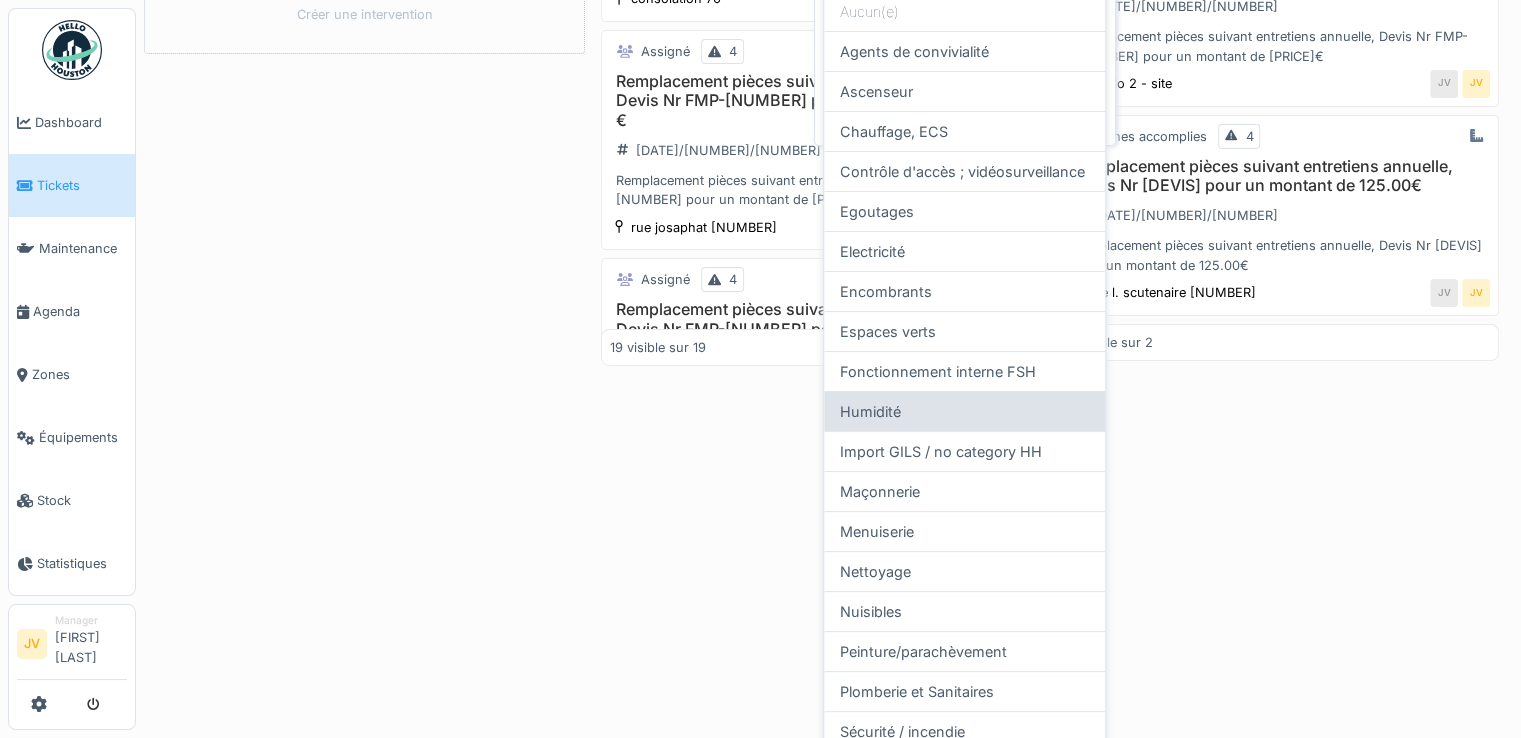 scroll, scrollTop: 400, scrollLeft: 0, axis: vertical 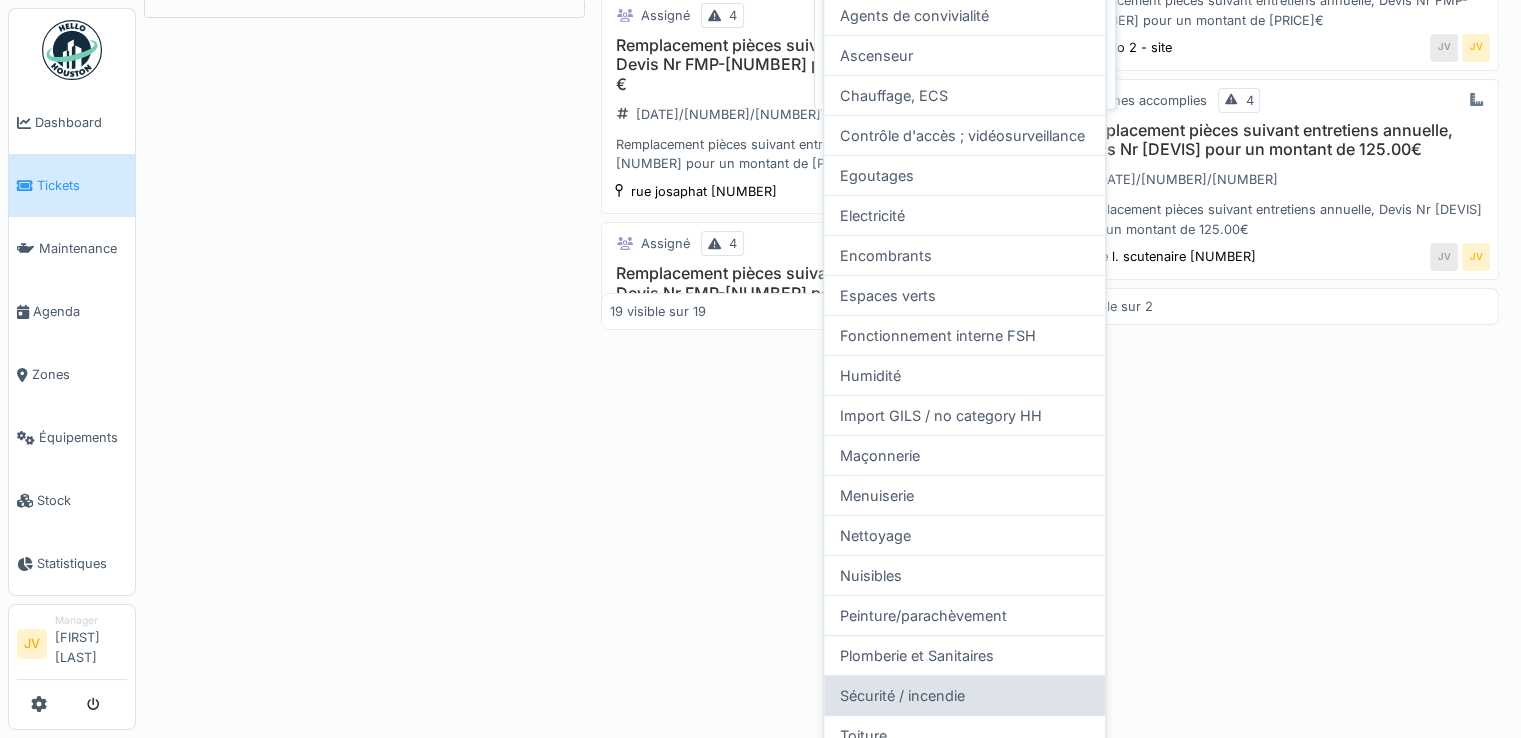 click on "Sécurité / incendie" at bounding box center [964, 695] 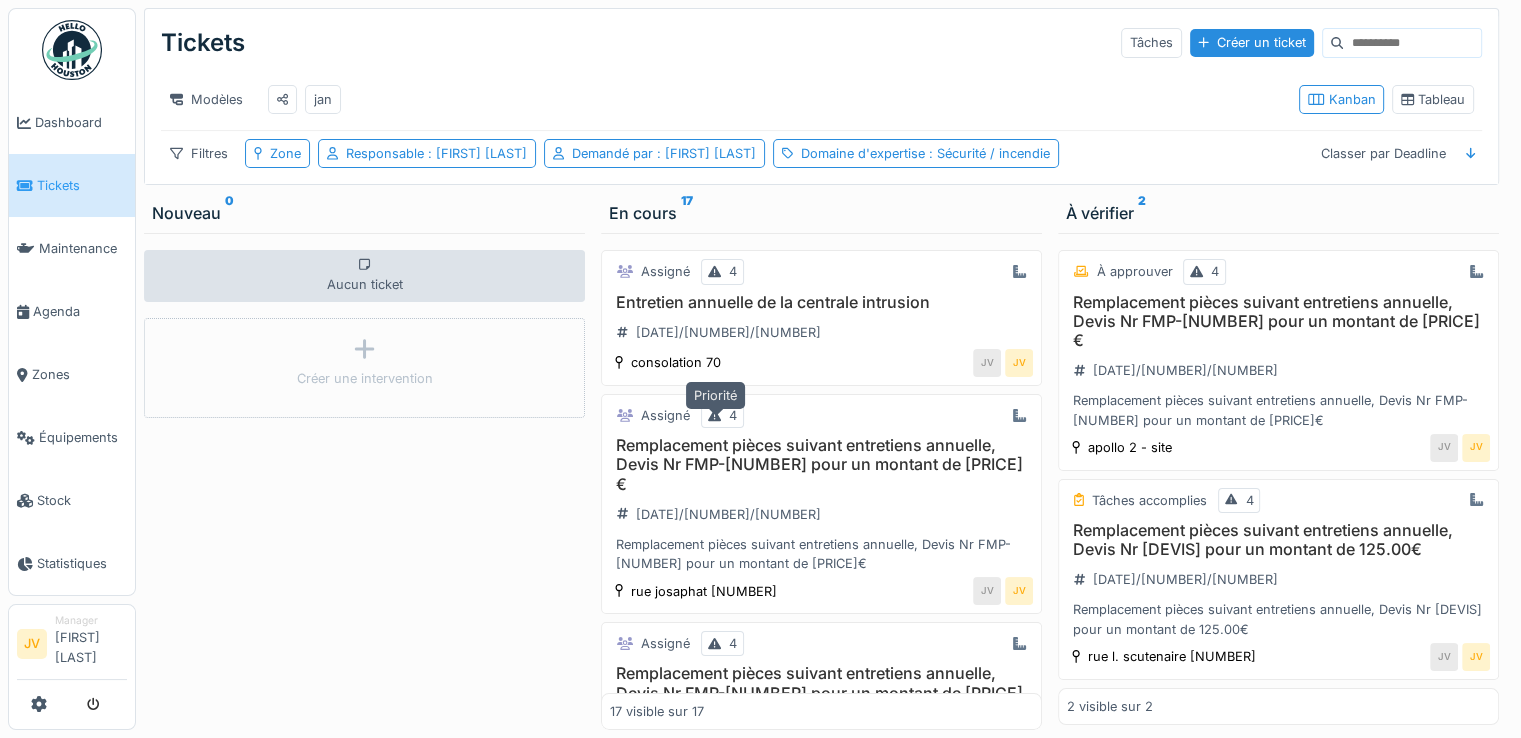 scroll, scrollTop: 15, scrollLeft: 0, axis: vertical 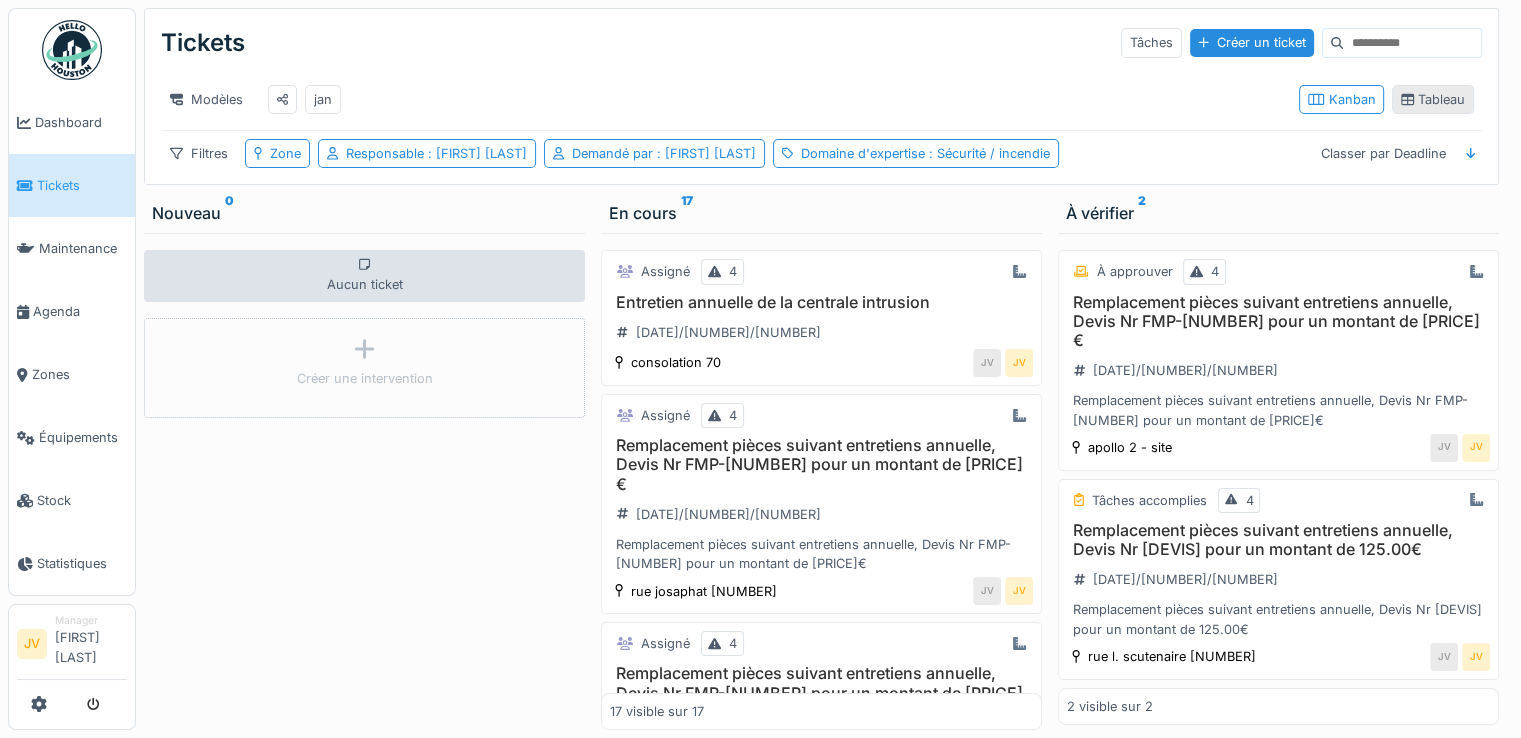 click on "Tableau" at bounding box center (1433, 99) 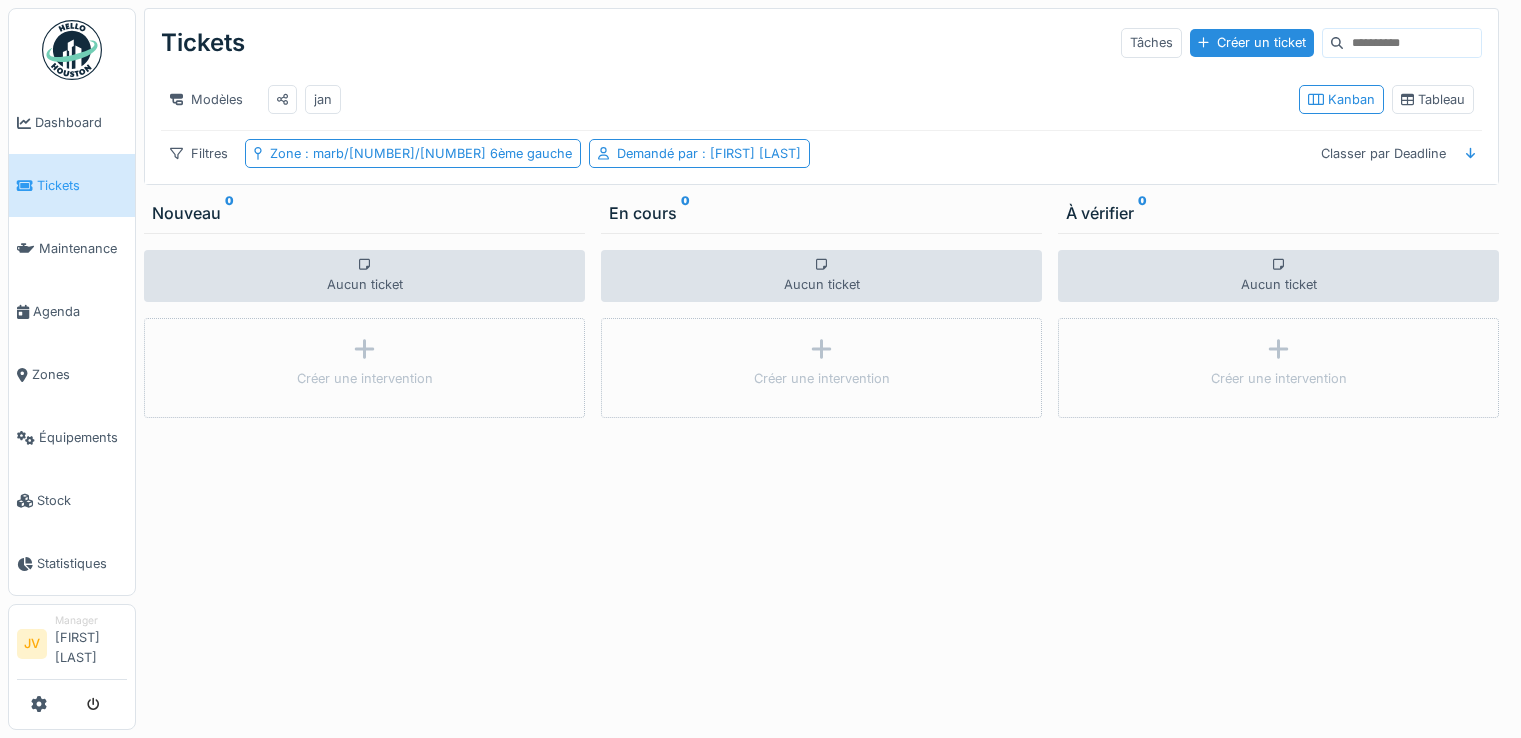 scroll, scrollTop: 15, scrollLeft: 0, axis: vertical 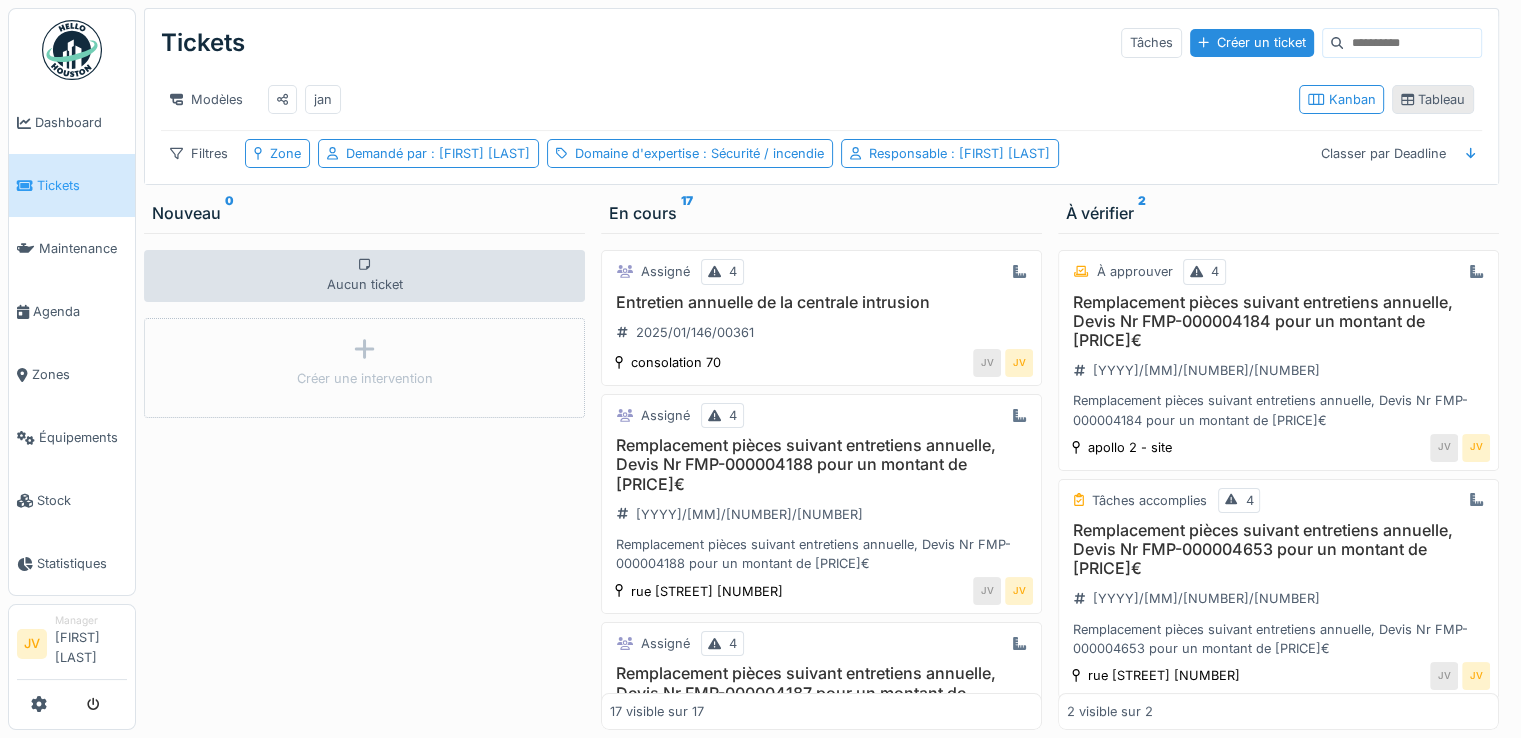click on "Tableau" at bounding box center [1433, 99] 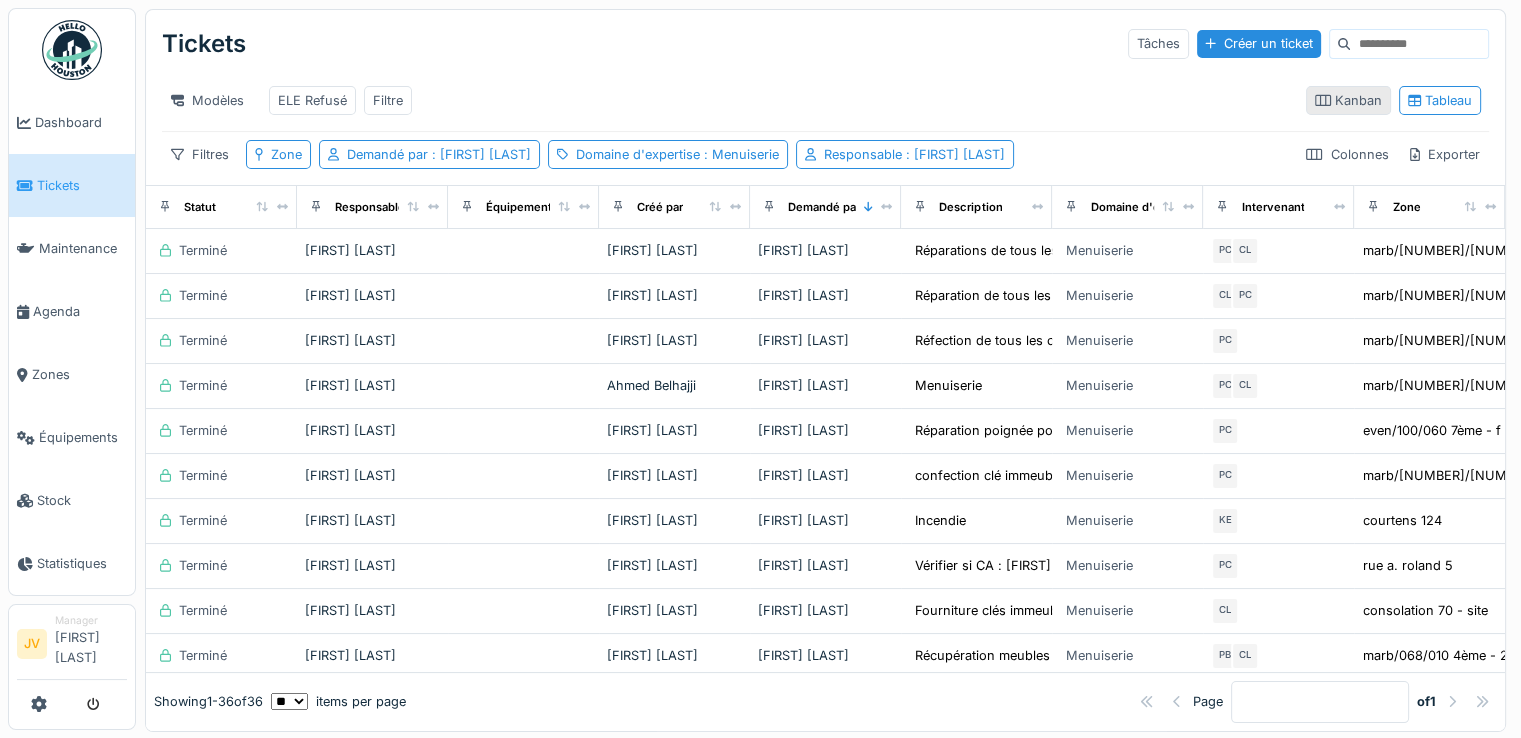 click on "Kanban" at bounding box center [1348, 100] 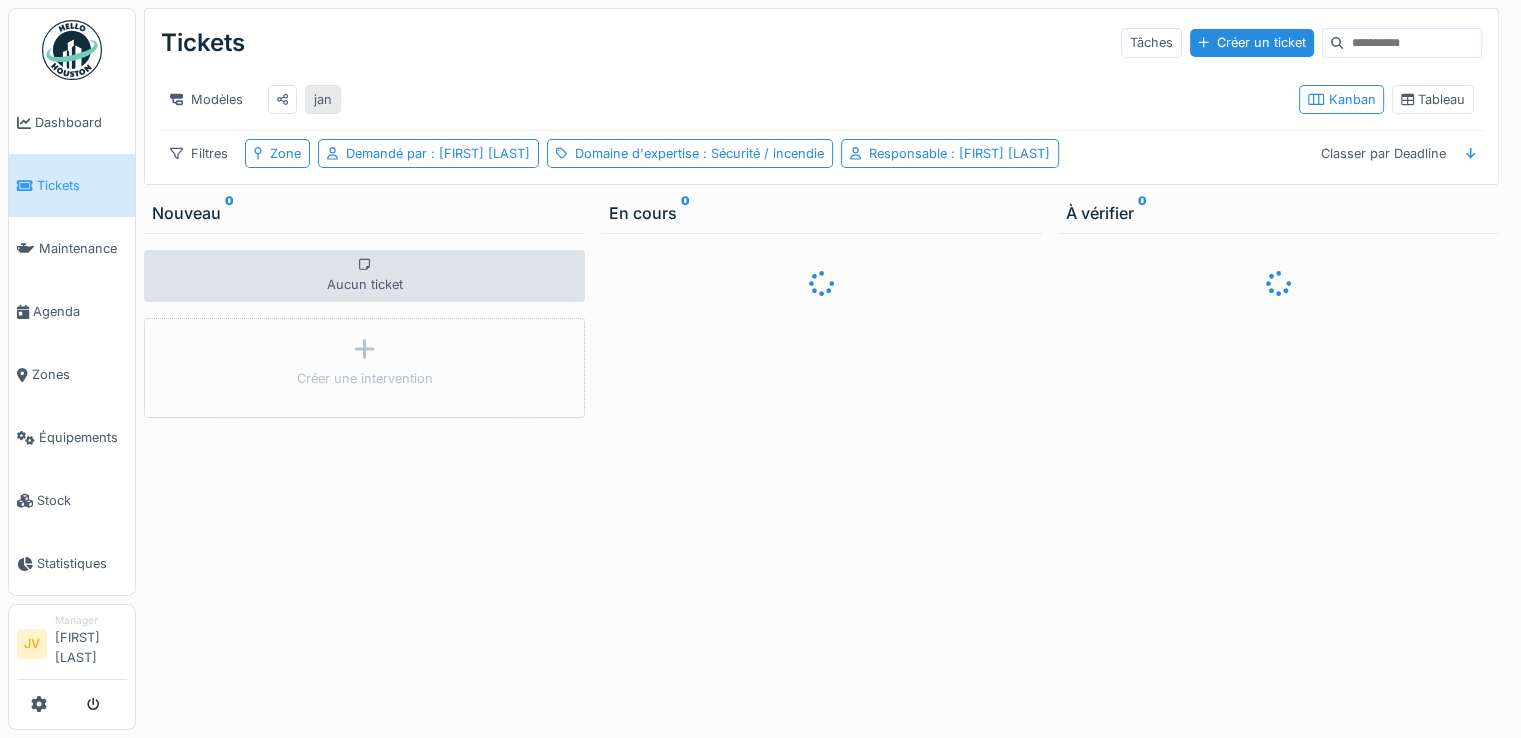 click on "jan" at bounding box center (323, 99) 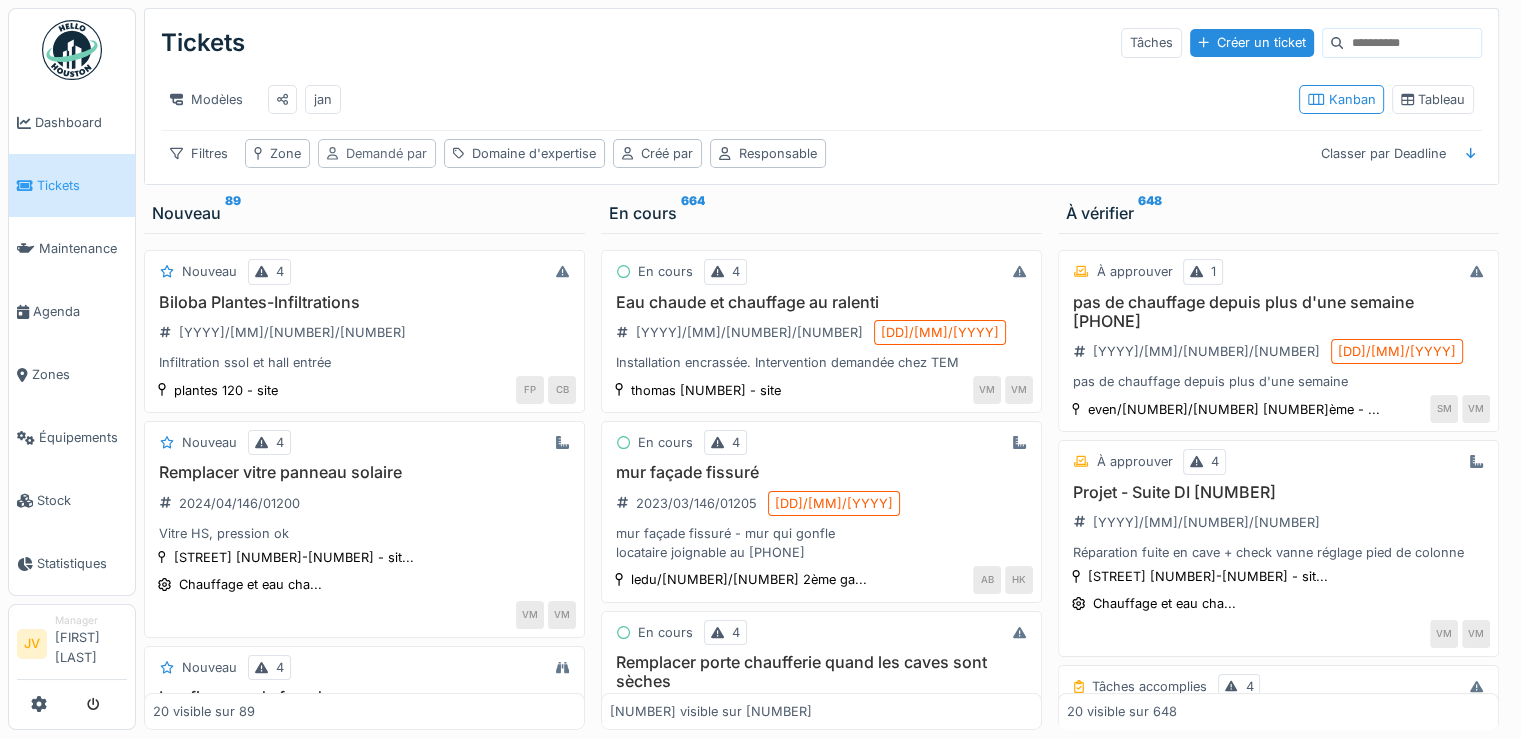 click on "Demandé par" at bounding box center [386, 153] 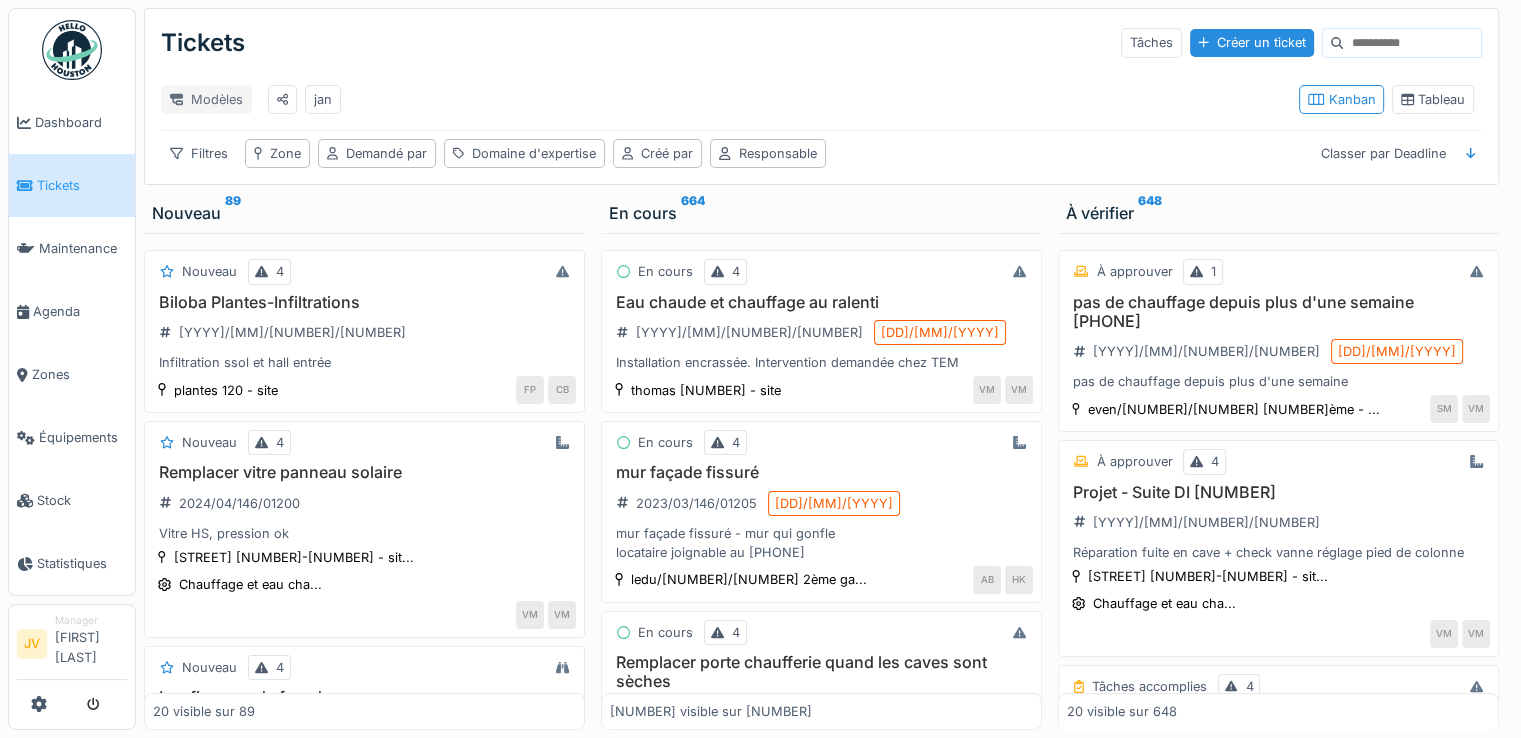 click on "Modèles" at bounding box center [206, 99] 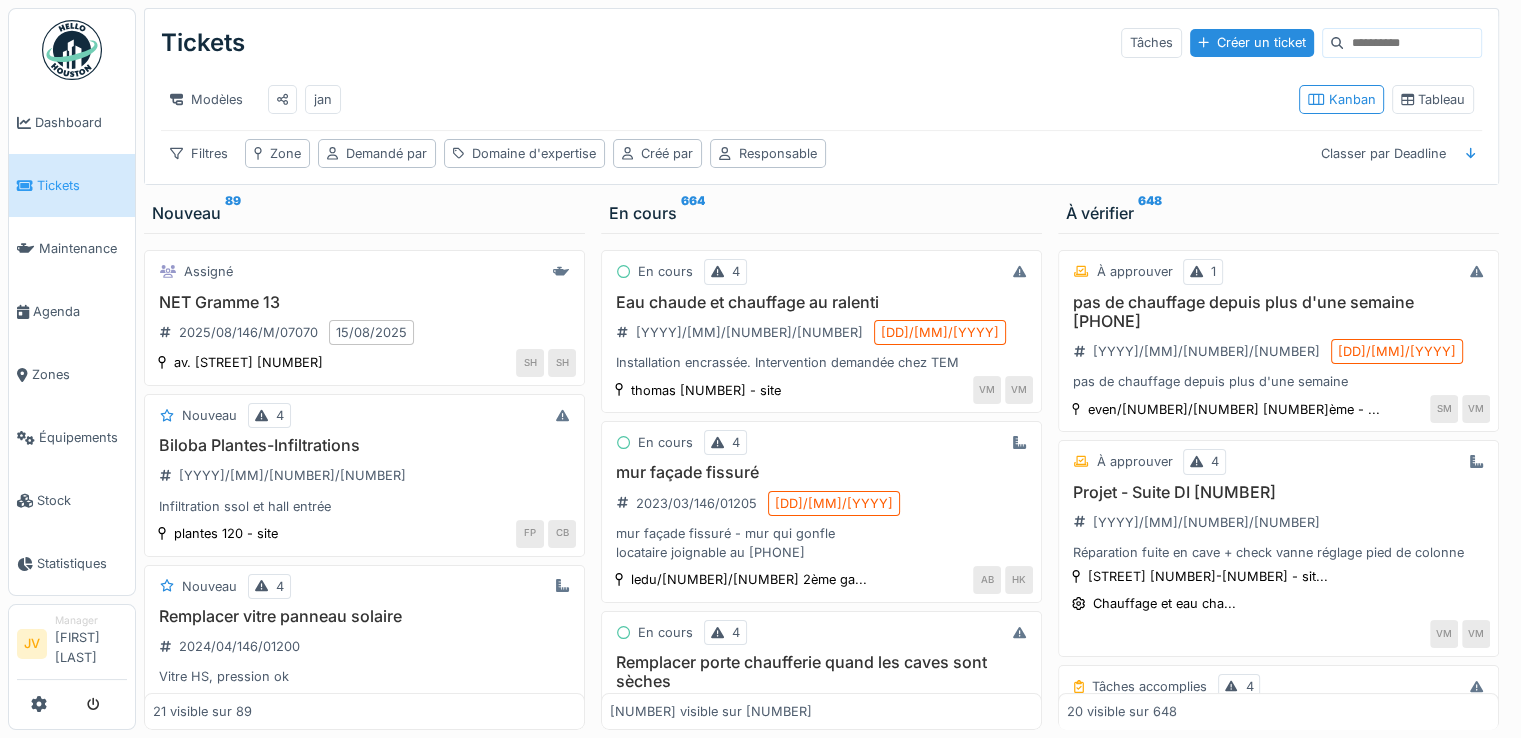 click on "Modèles     [FIRST]" at bounding box center [722, 99] 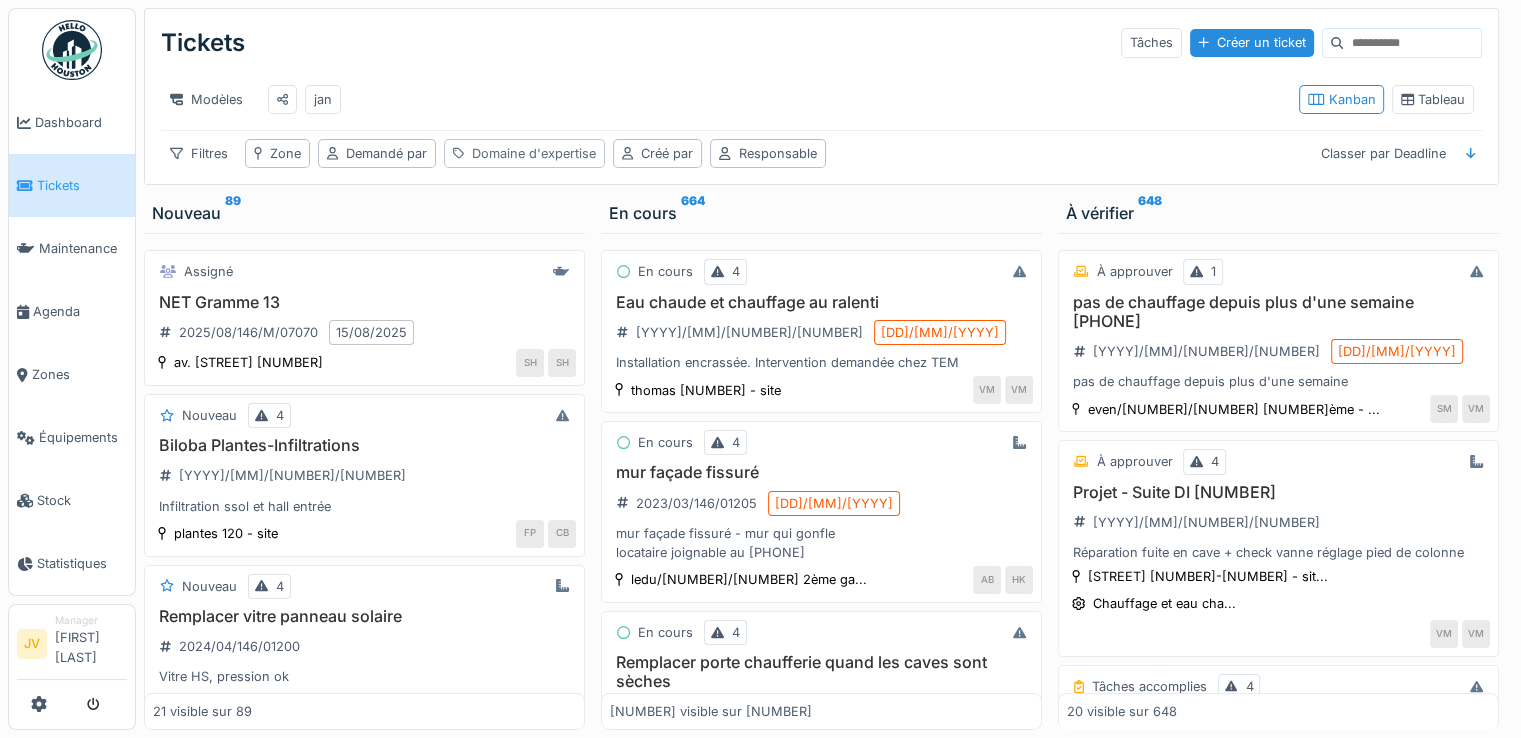 click on "Domaine d'expertise" at bounding box center (534, 153) 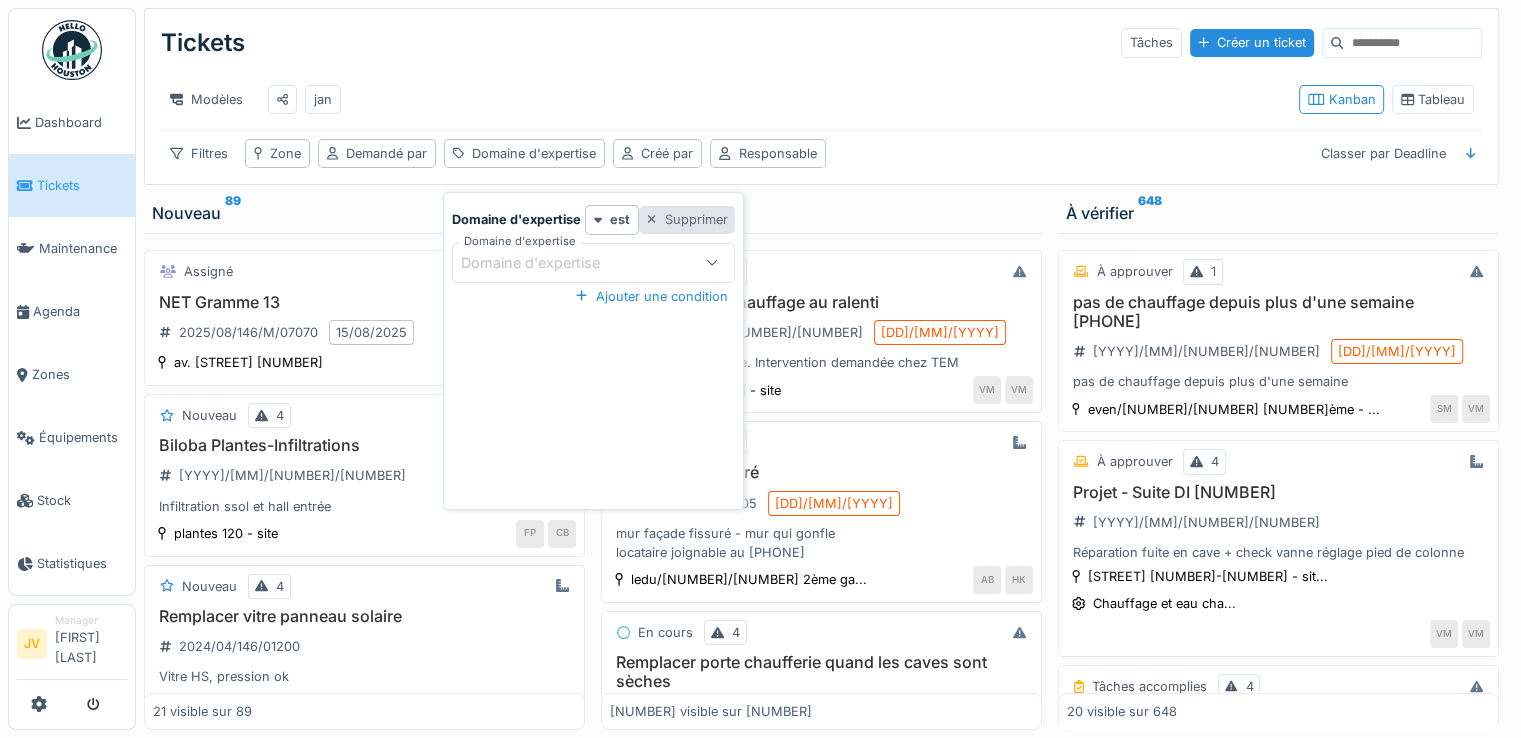 click on "Supprimer" at bounding box center [687, 219] 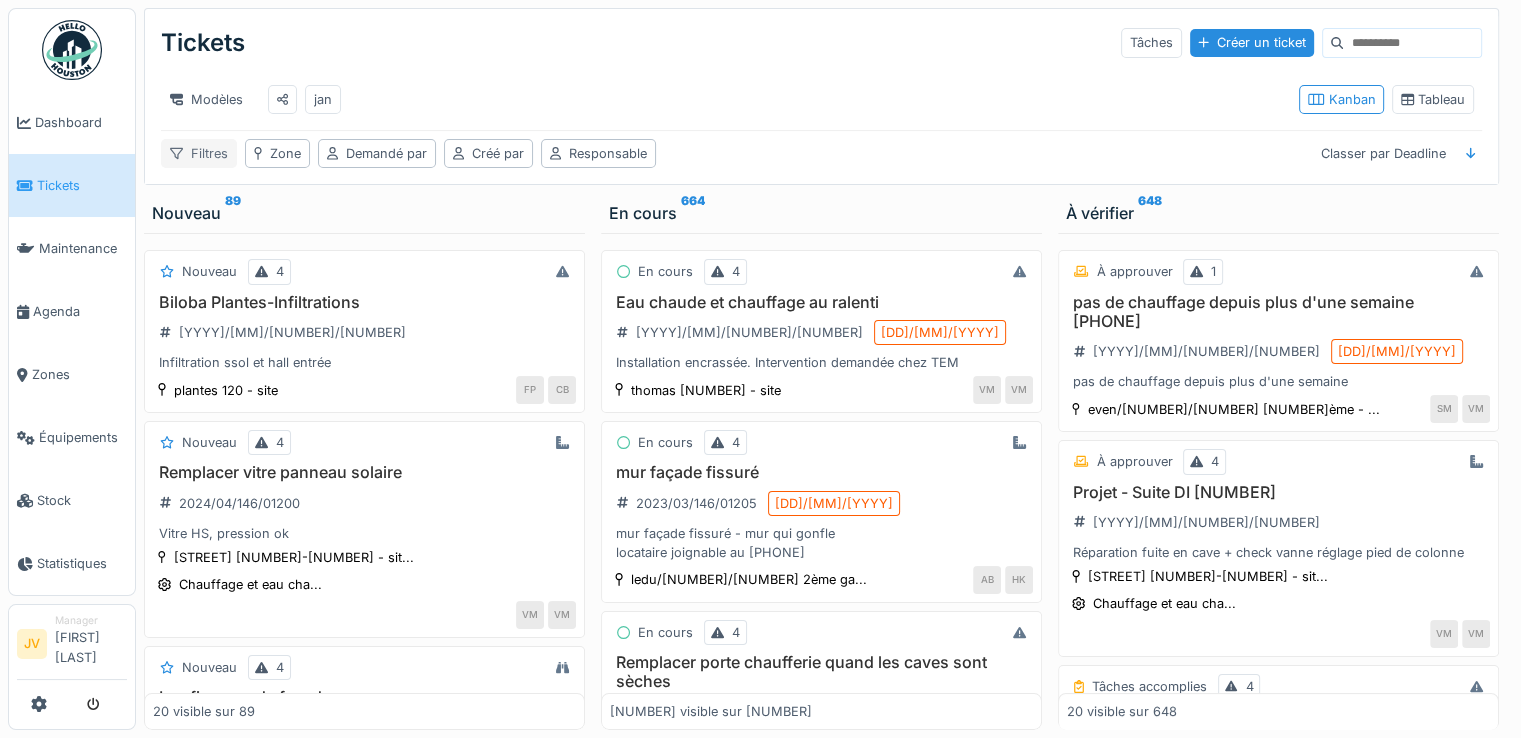 click on "Filtres" at bounding box center [199, 153] 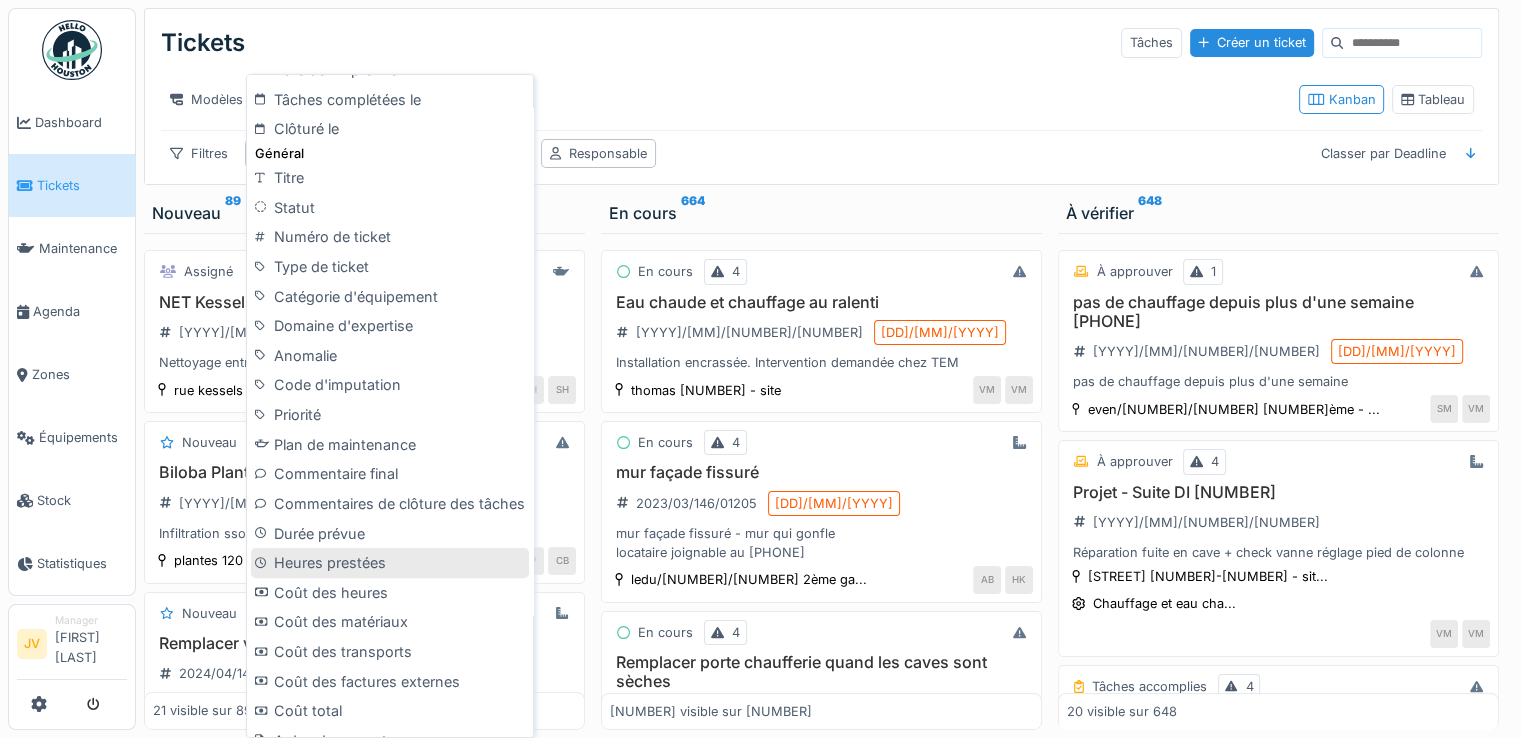 scroll, scrollTop: 605, scrollLeft: 0, axis: vertical 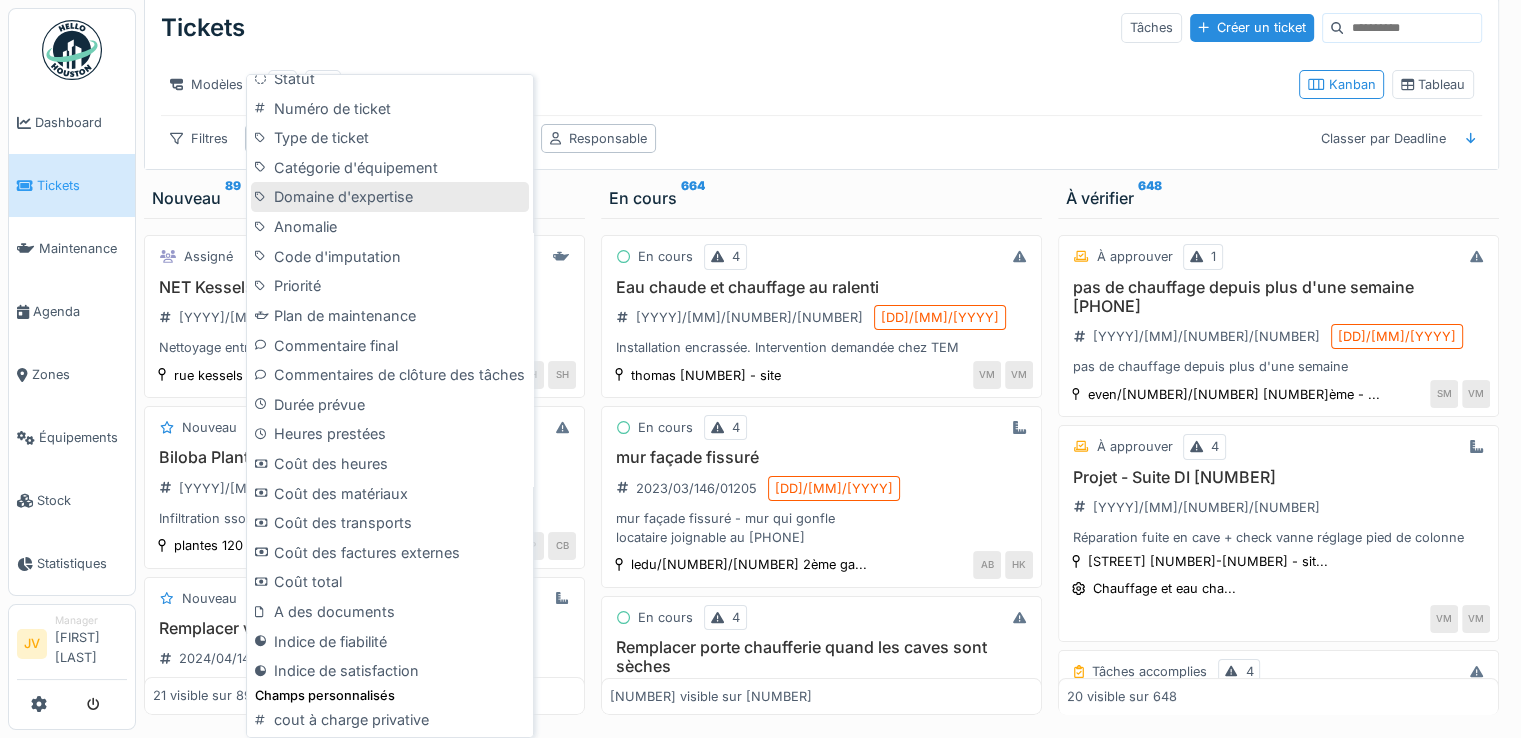 click on "Domaine d'expertise" at bounding box center (390, 197) 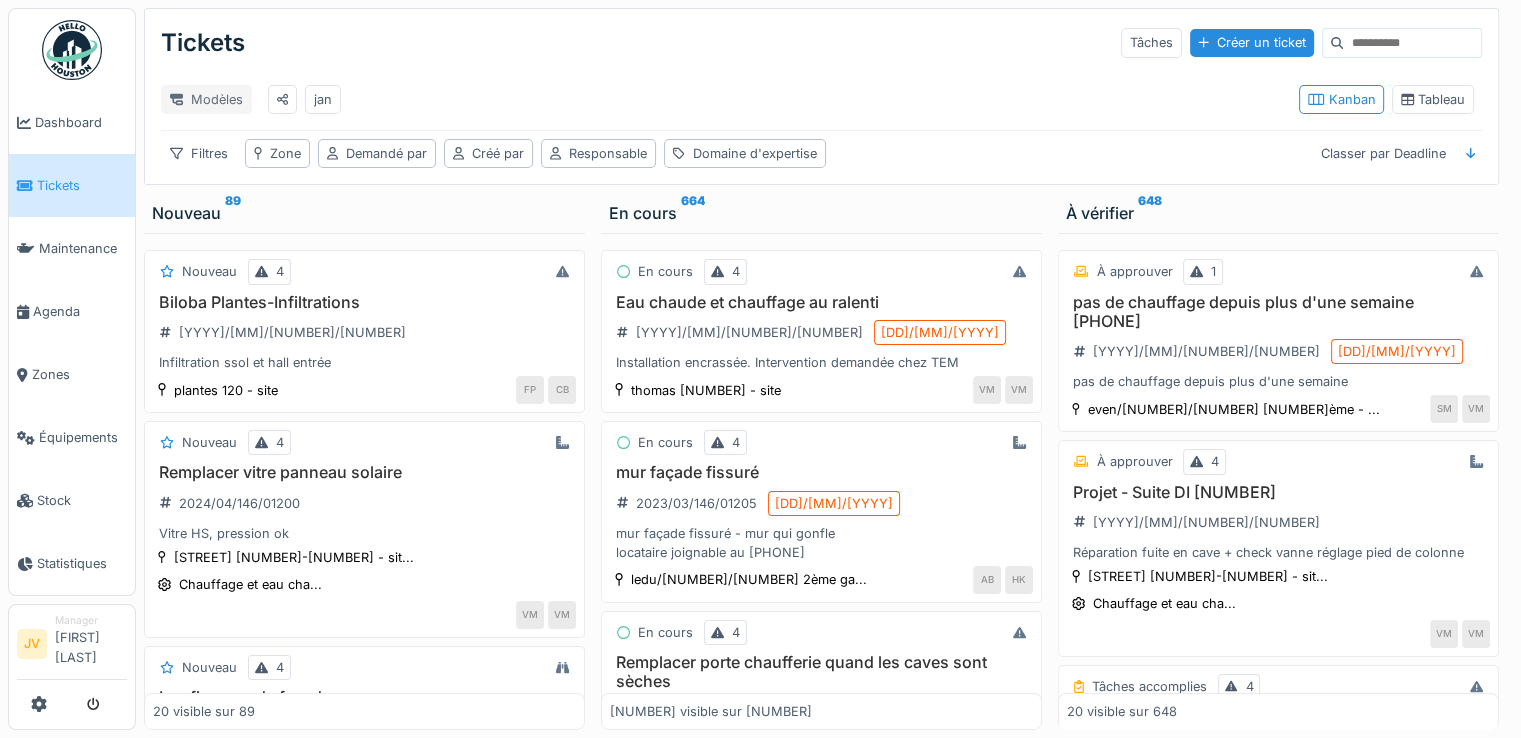 click on "Modèles" at bounding box center [206, 99] 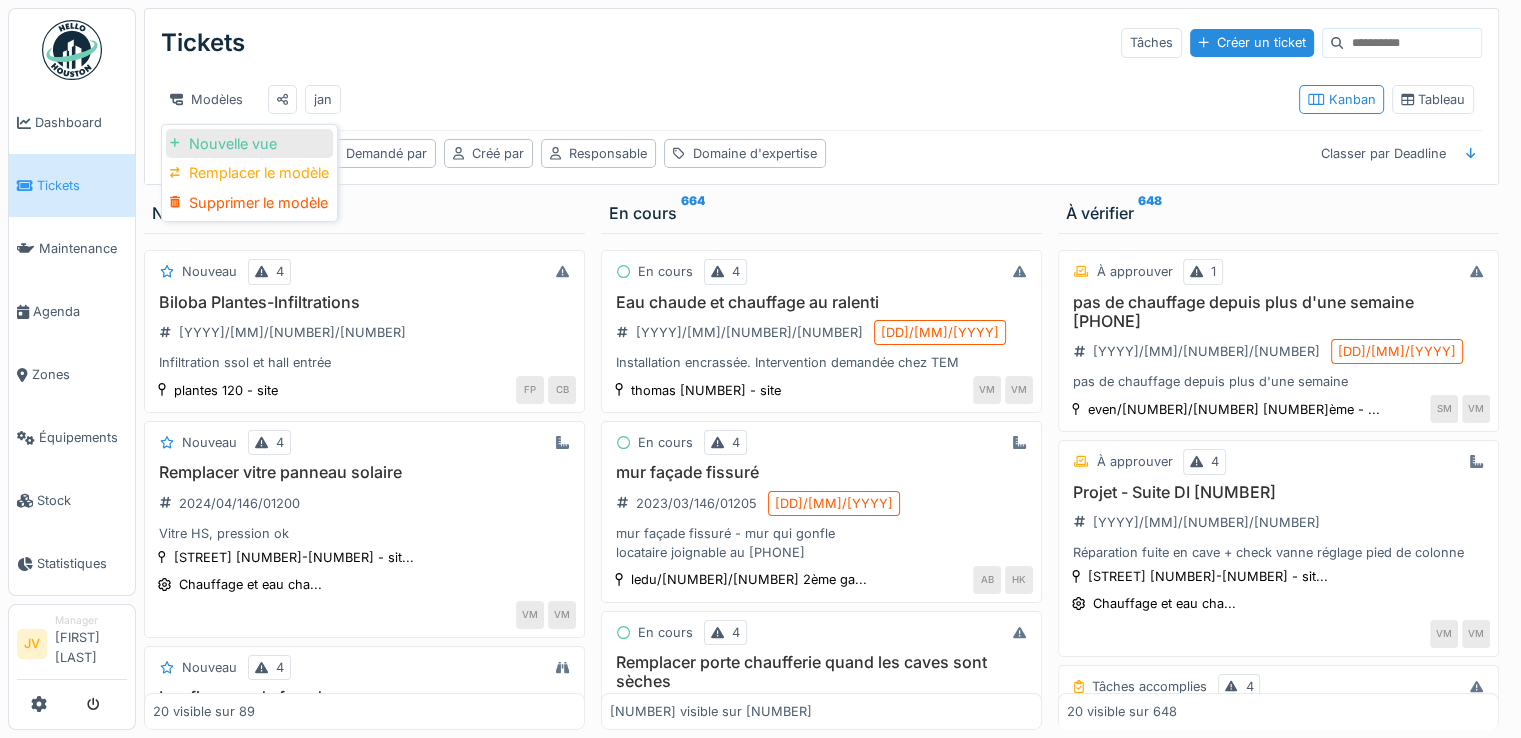 click on "Nouvelle vue" at bounding box center [249, 144] 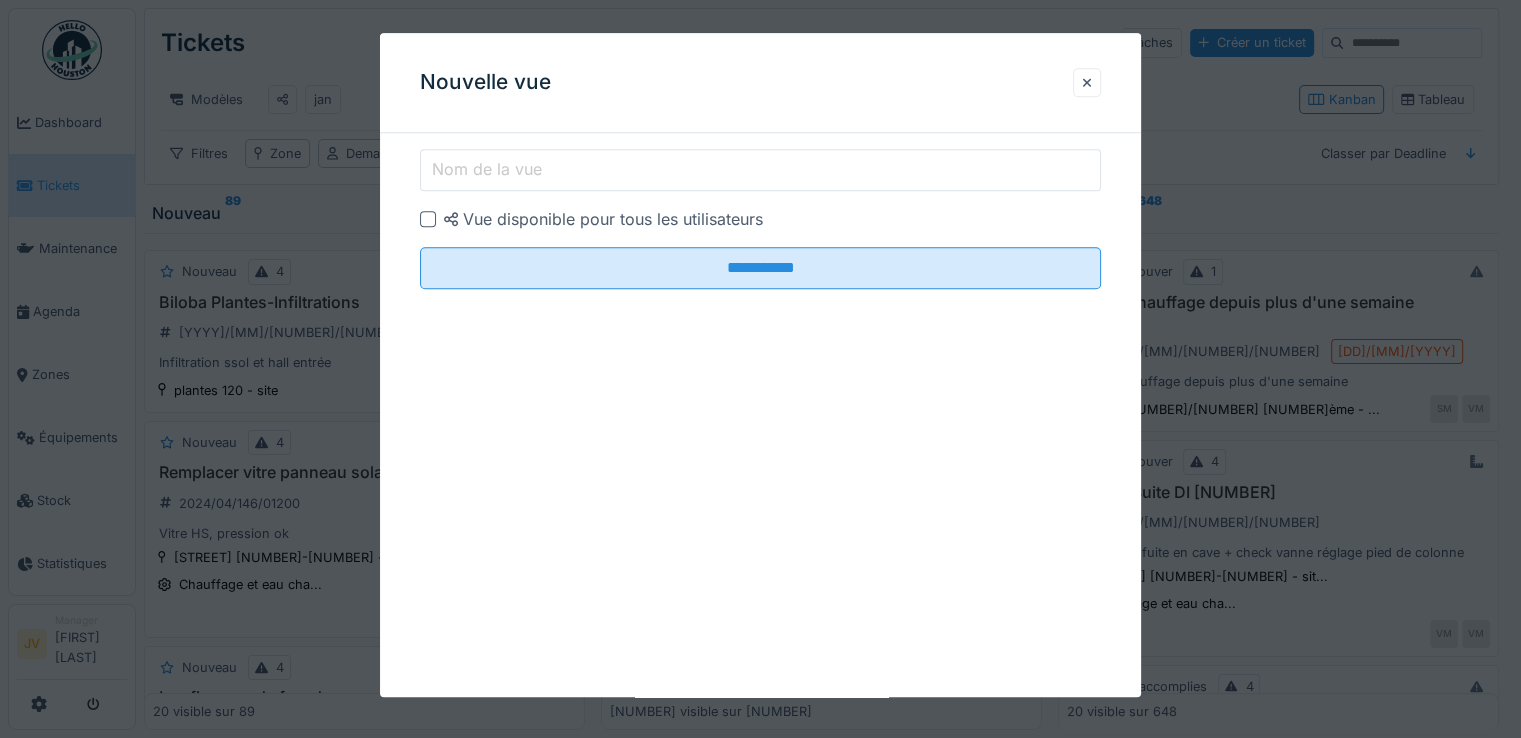 click on "Nom de la vue" at bounding box center [760, 170] 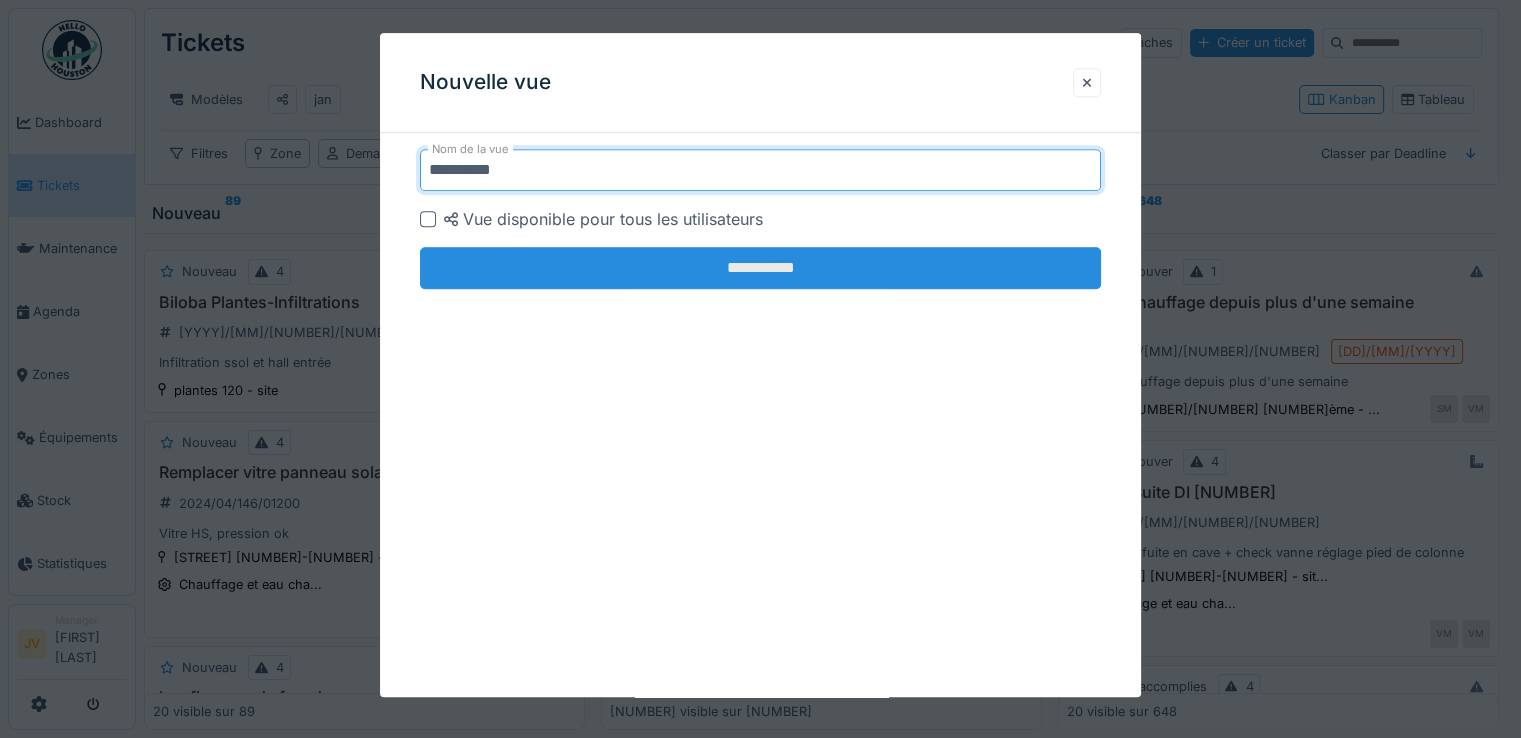 type on "**********" 